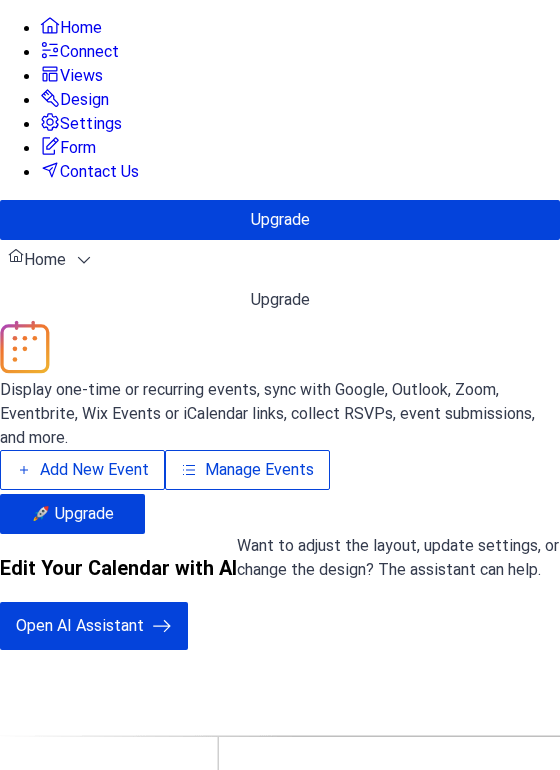 scroll, scrollTop: 0, scrollLeft: 0, axis: both 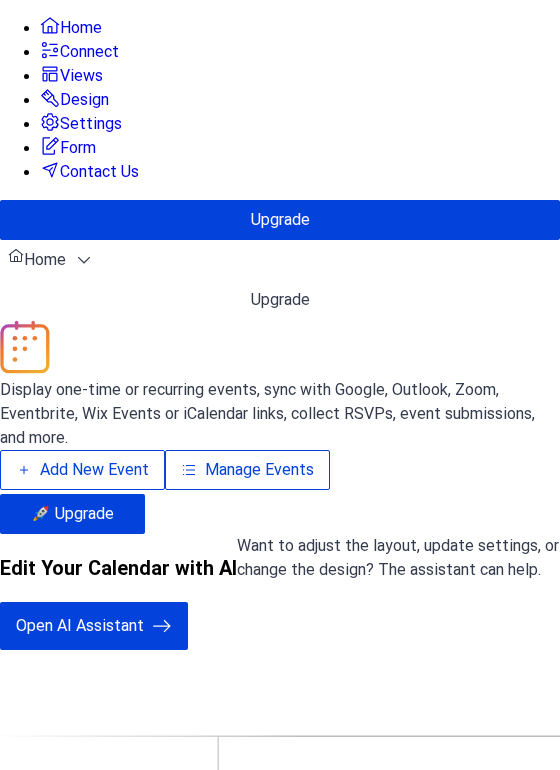 type on "*" 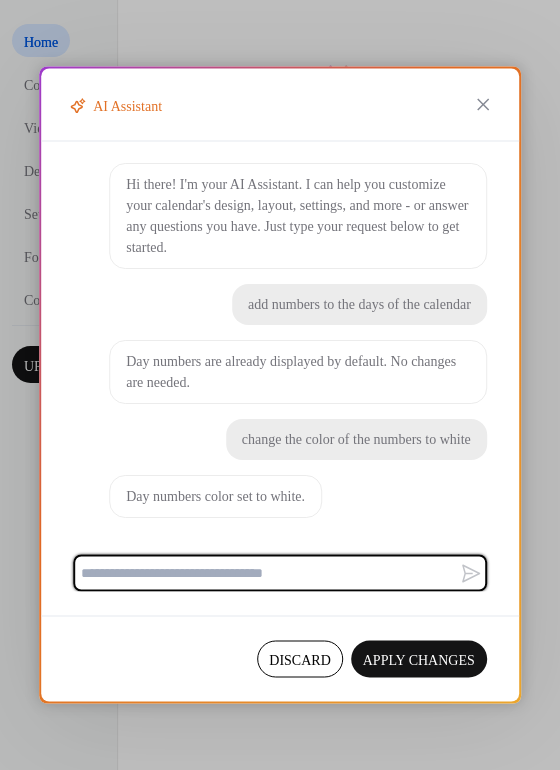click on "Apply Changes" at bounding box center (419, 660) 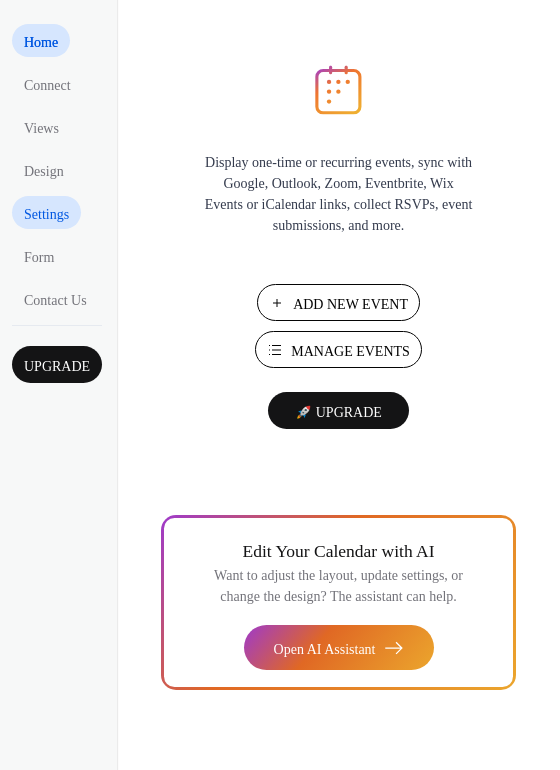 click on "Settings" at bounding box center [46, 214] 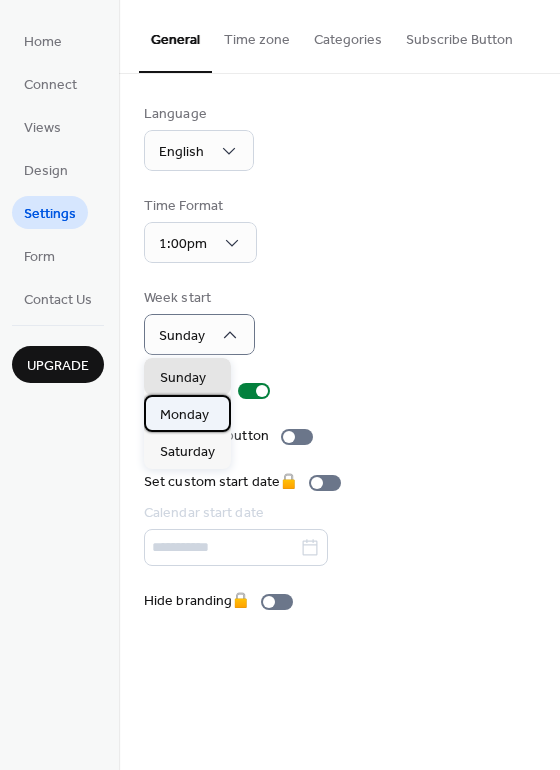 click on "Monday" at bounding box center [184, 415] 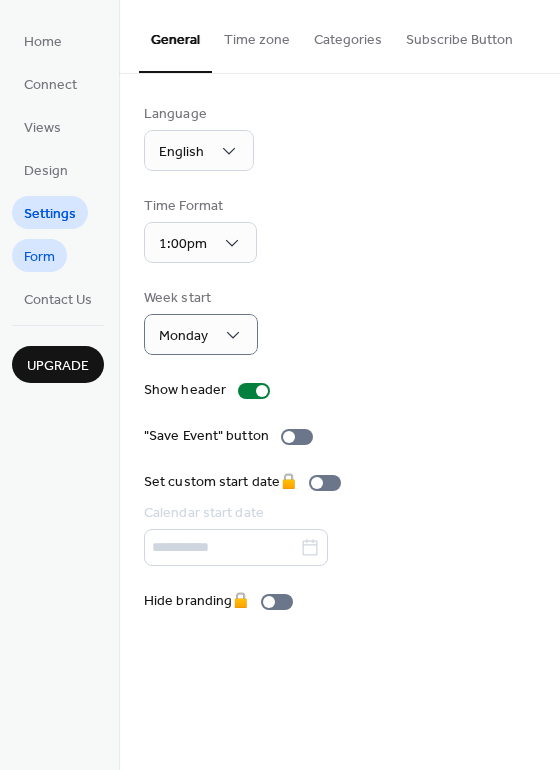 click on "Form" at bounding box center (39, 257) 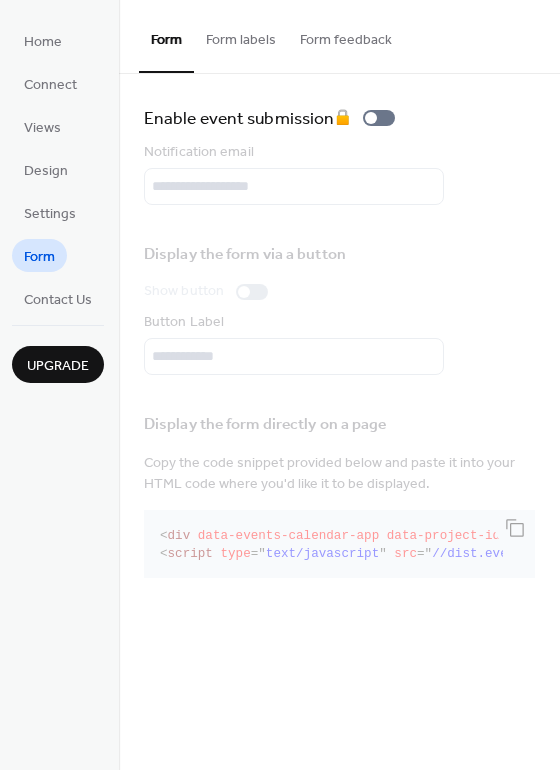 click on "Display the form via a button Show button Button Label" at bounding box center [339, 302] 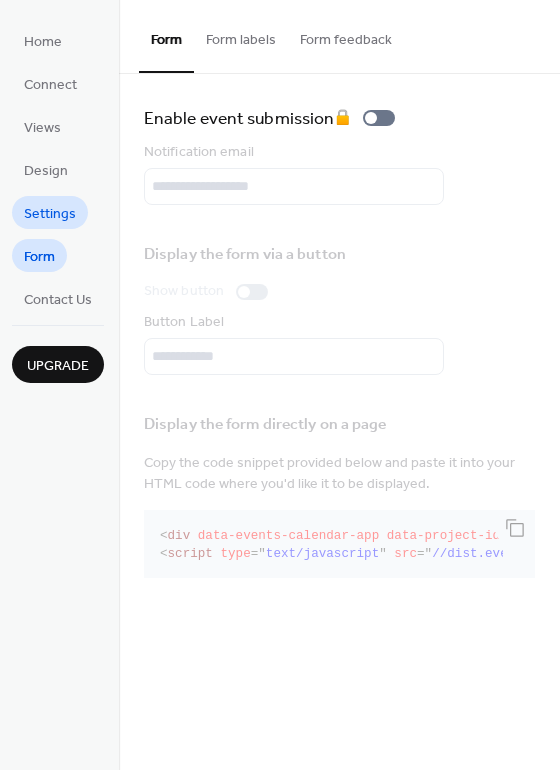 click on "Settings" at bounding box center [50, 214] 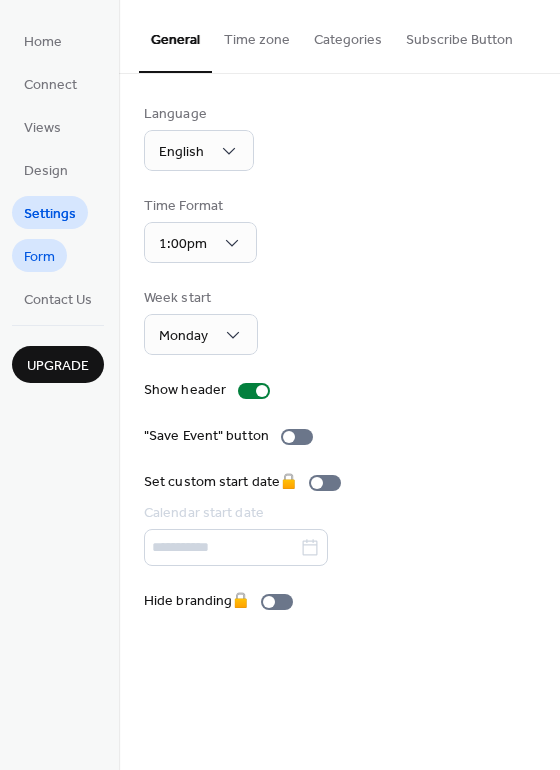 click on "Form" at bounding box center (39, 257) 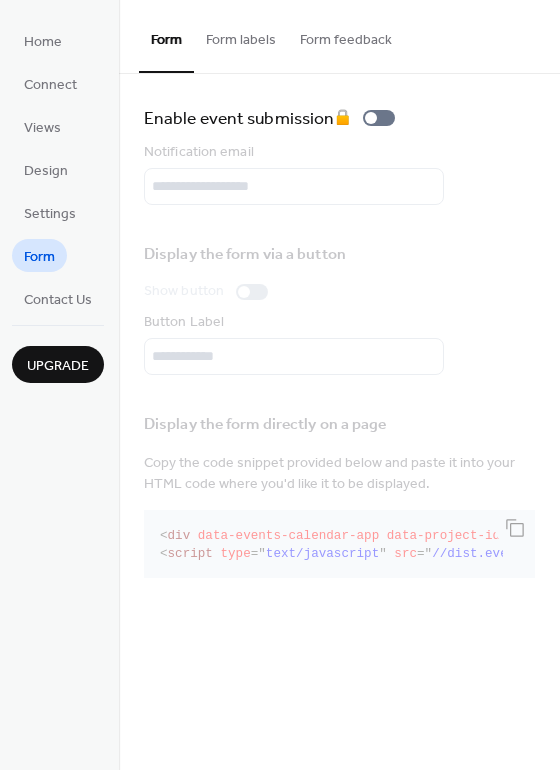 click on "Display the form via a button Show button Button Label" at bounding box center [339, 302] 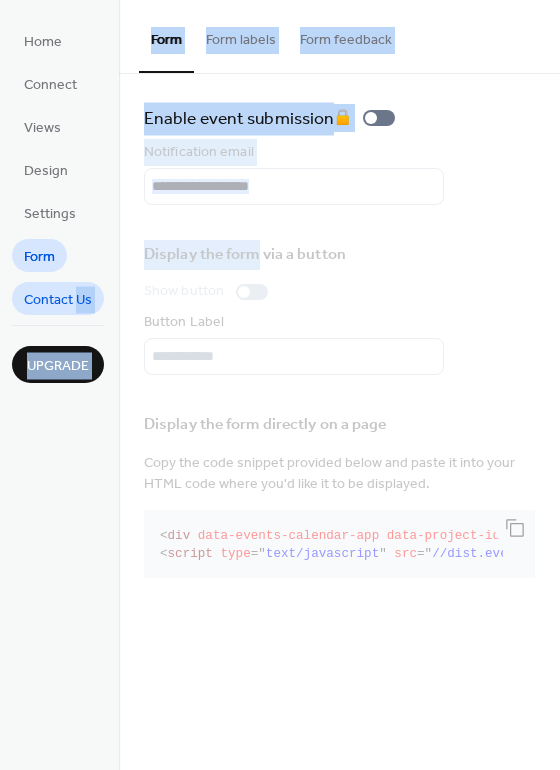 drag, startPoint x: 258, startPoint y: 251, endPoint x: 79, endPoint y: 306, distance: 187.25919 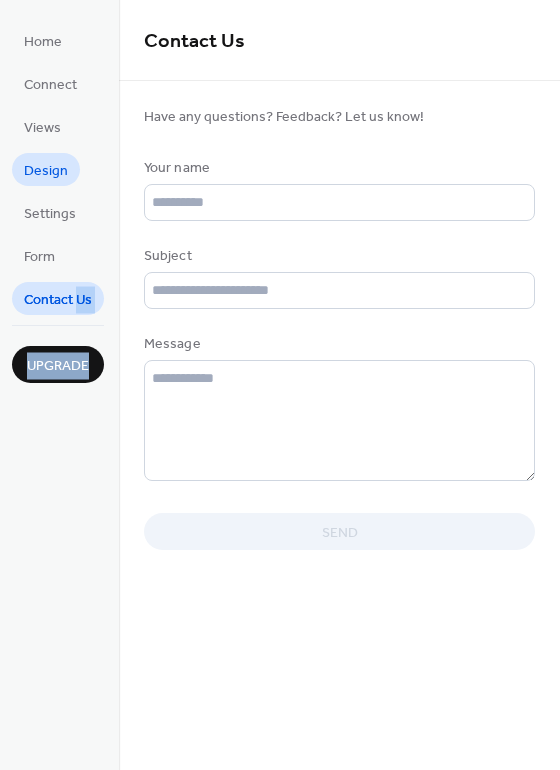 click on "Design" at bounding box center [46, 171] 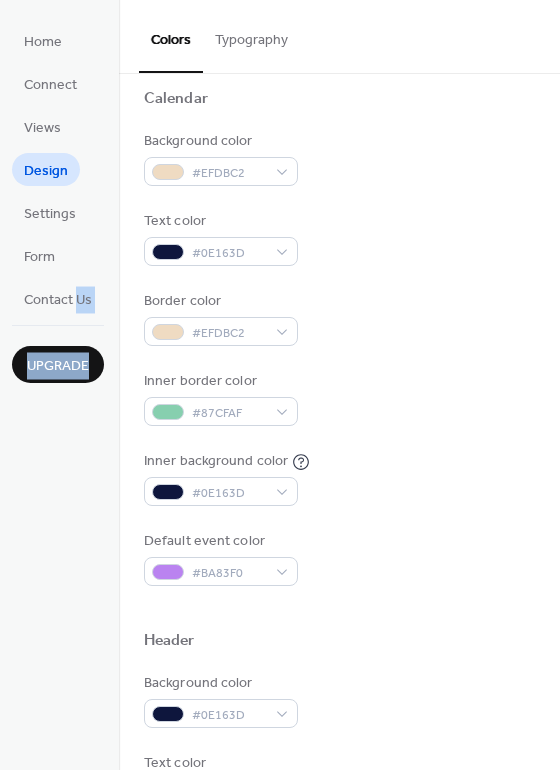scroll, scrollTop: 150, scrollLeft: 0, axis: vertical 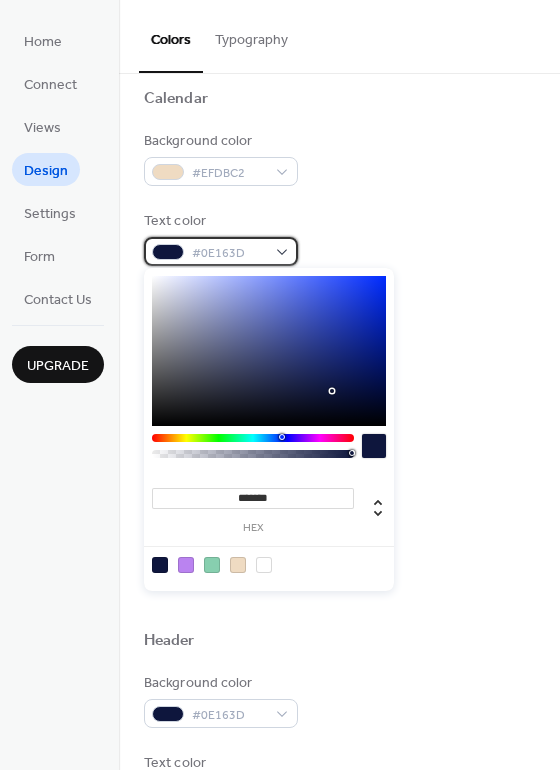 click on "#0E163D" at bounding box center [221, 251] 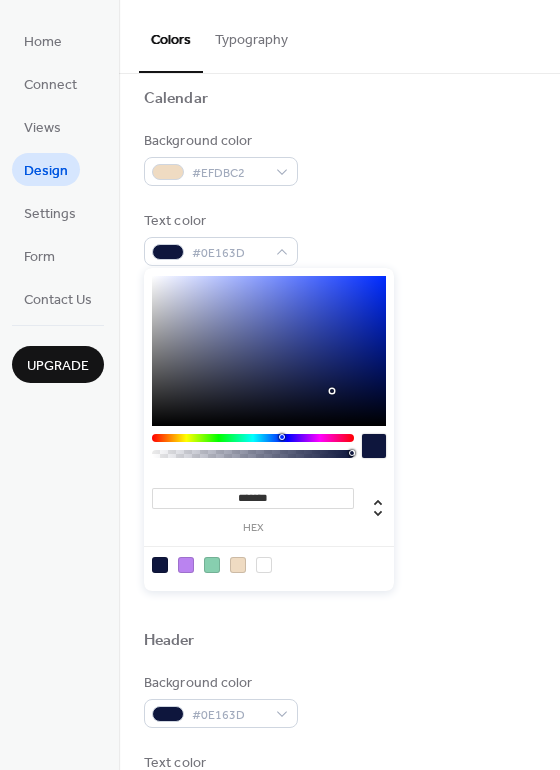 click at bounding box center [269, 351] 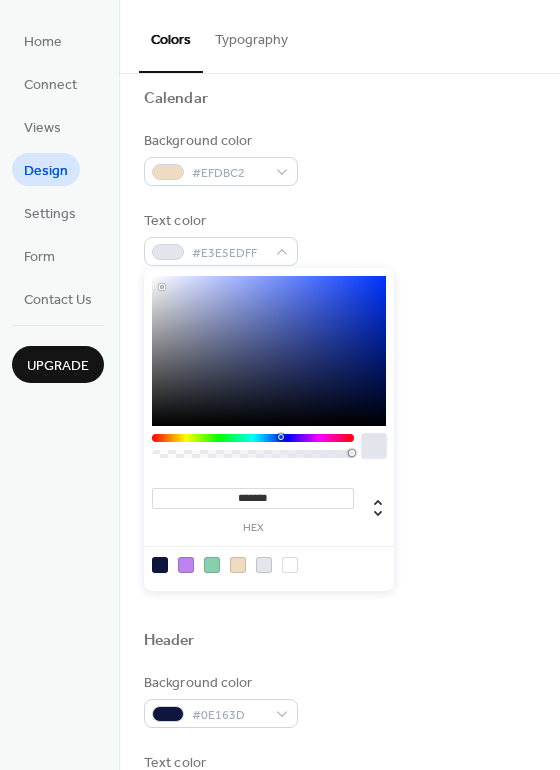 click at bounding box center (238, 565) 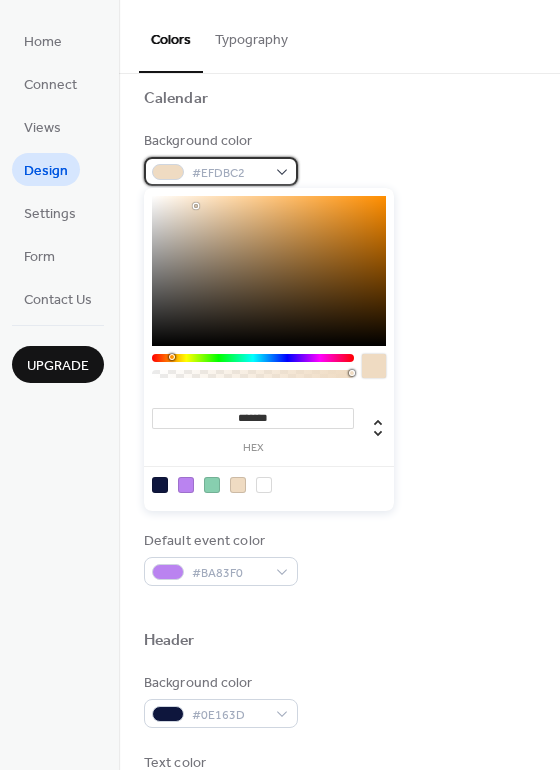 click on "#EFDBC2" at bounding box center (221, 171) 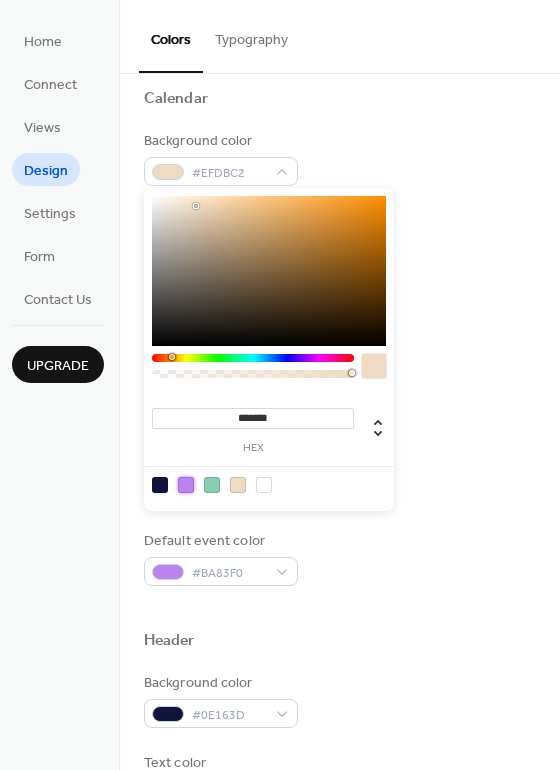click at bounding box center [186, 485] 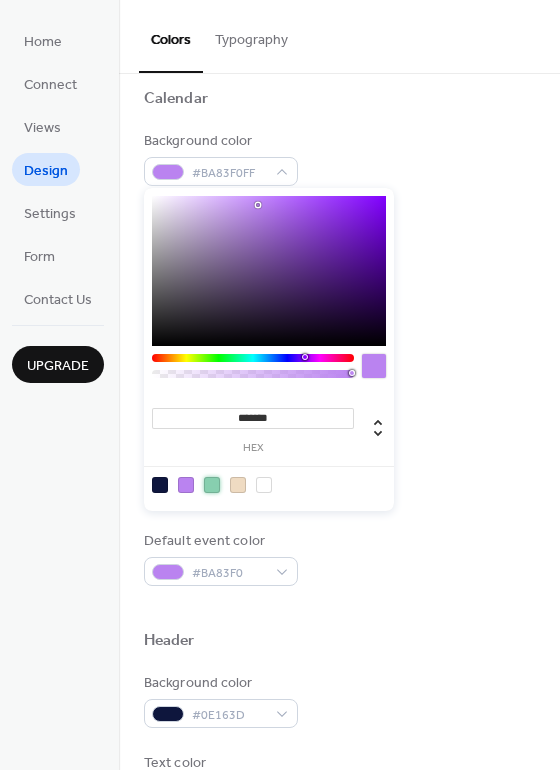 click at bounding box center (212, 485) 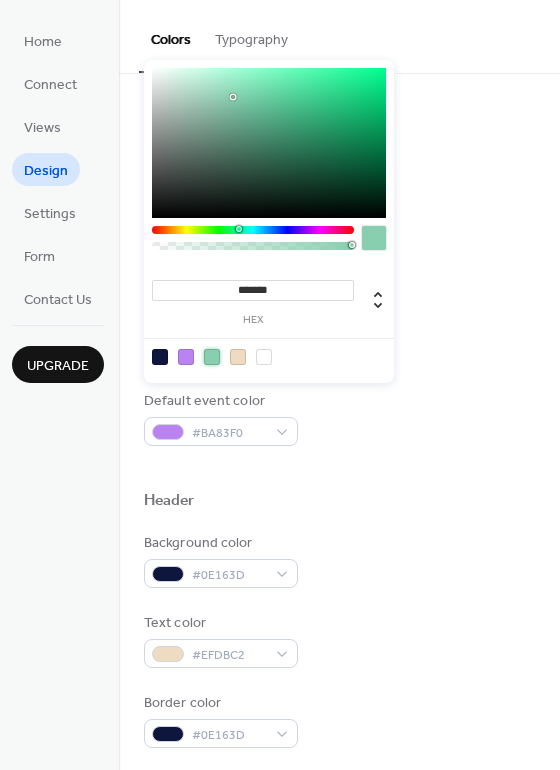 scroll, scrollTop: 296, scrollLeft: 0, axis: vertical 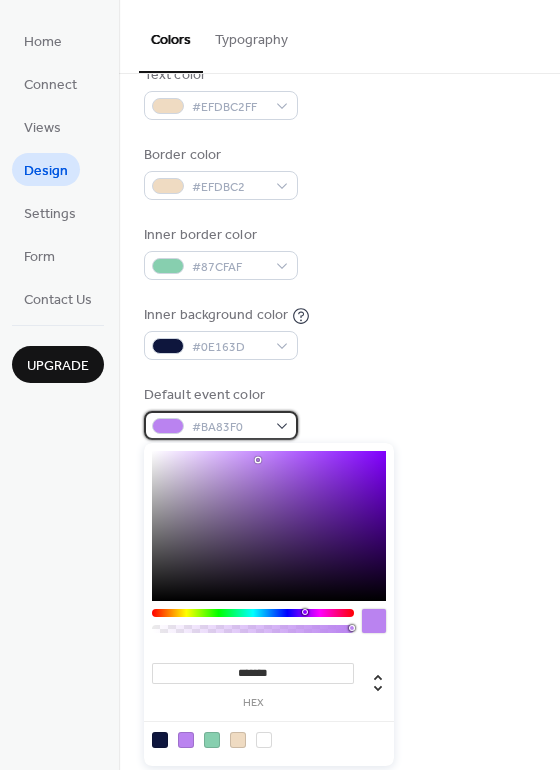 click on "#BA83F0" at bounding box center (221, 425) 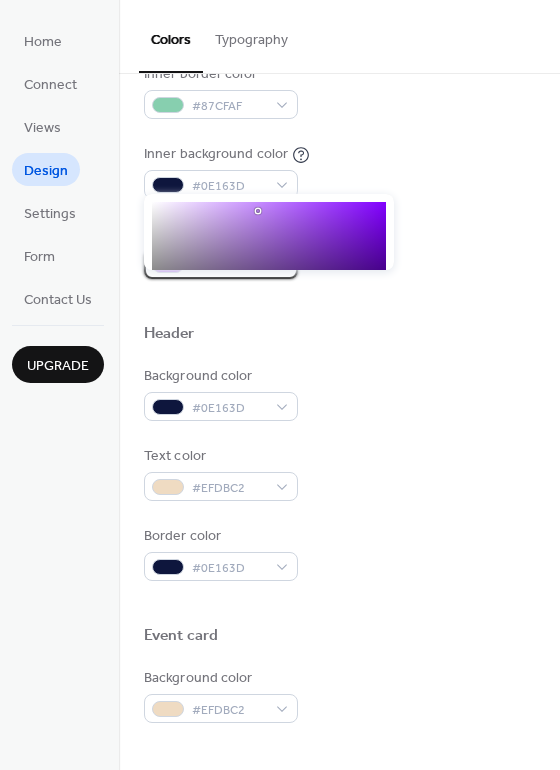 scroll, scrollTop: 456, scrollLeft: 0, axis: vertical 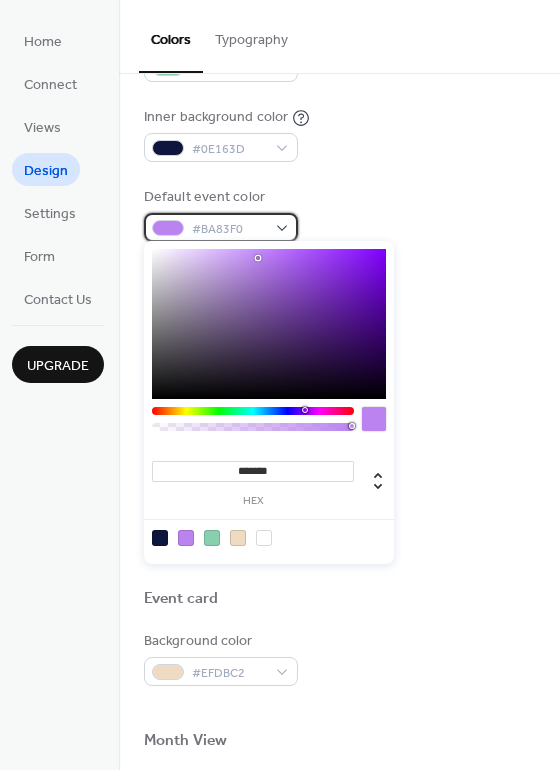 click on "#BA83F0" at bounding box center (229, 229) 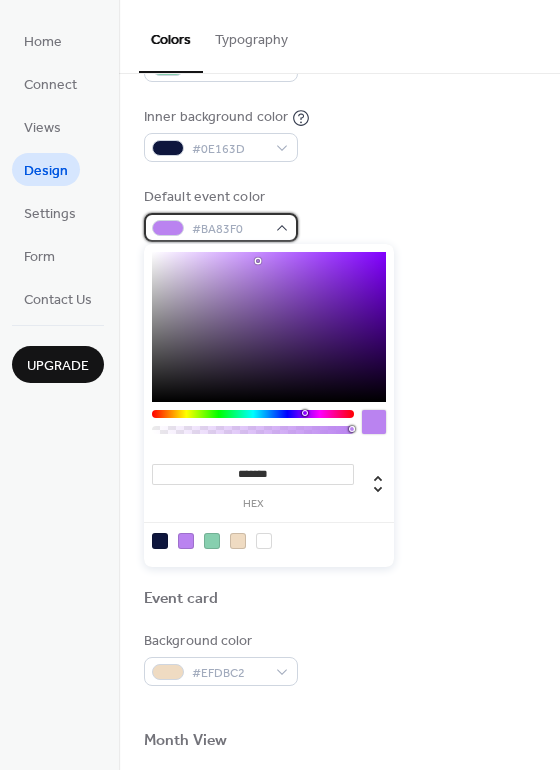 click on "#BA83F0" at bounding box center [229, 229] 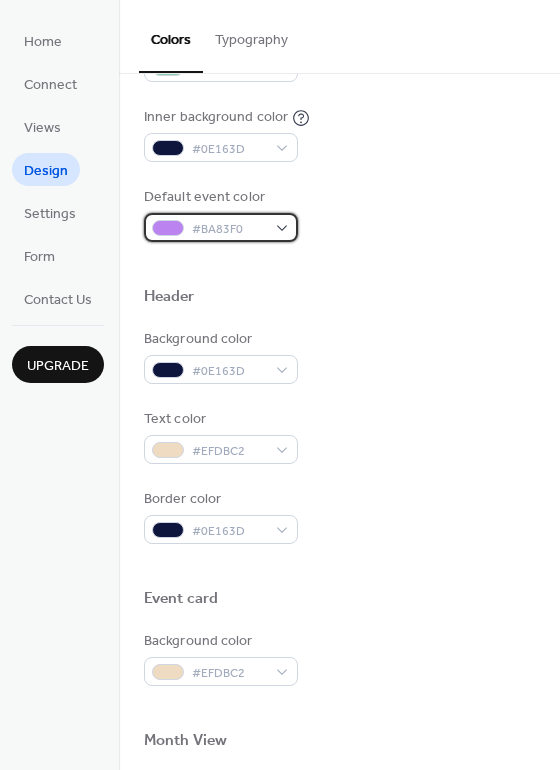click on "#BA83F0" at bounding box center [229, 229] 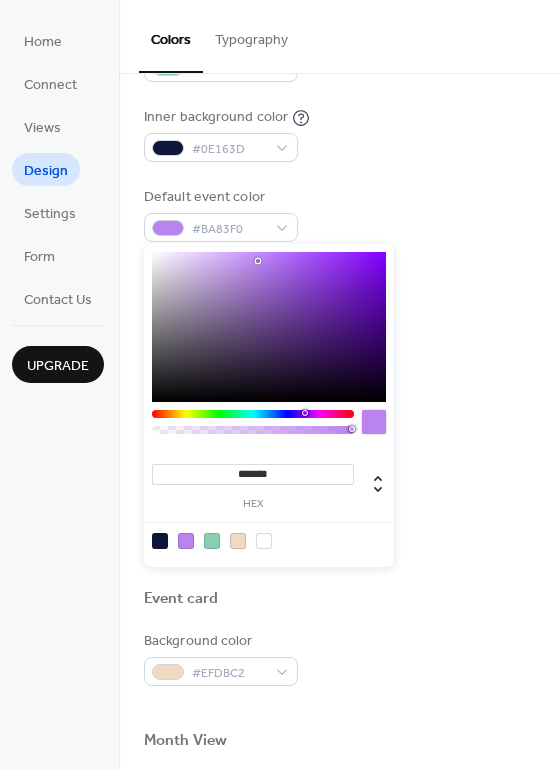 click on "*******" at bounding box center (253, 474) 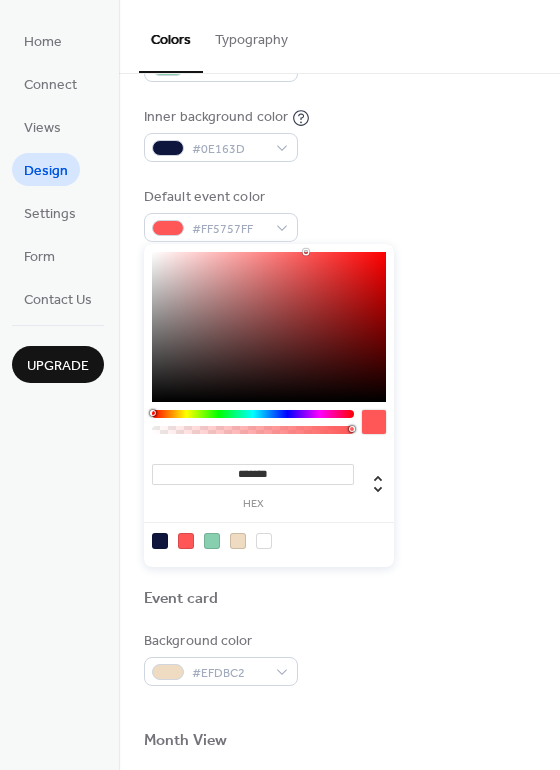 type on "*******" 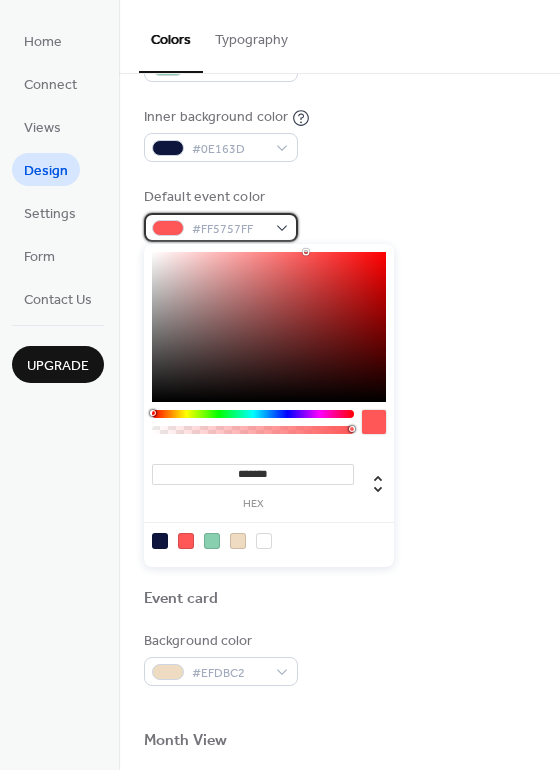 click on "#FF5757FF" at bounding box center (229, 229) 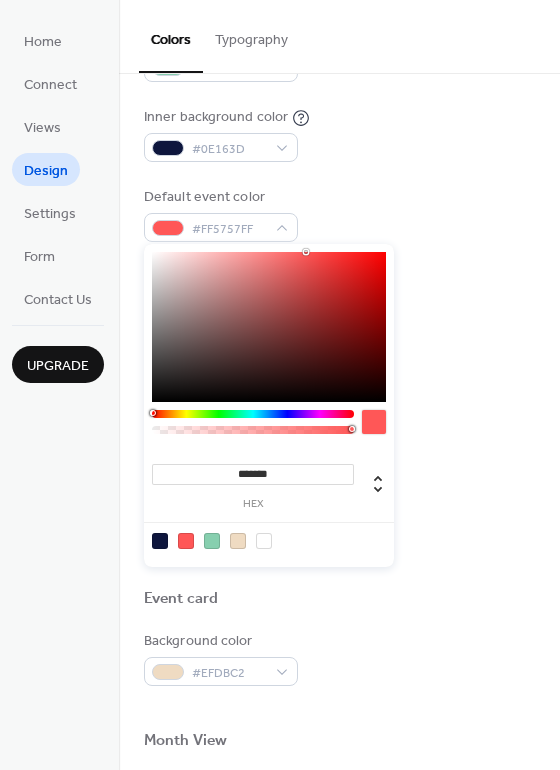 click on "*******" at bounding box center (253, 474) 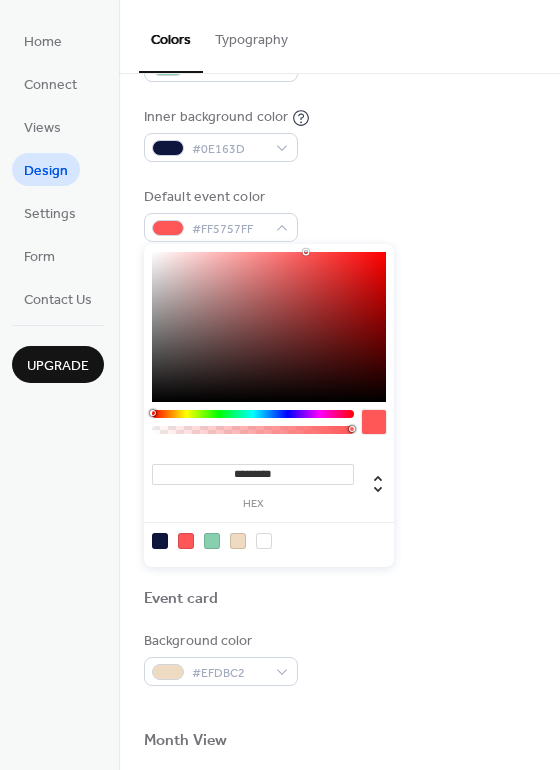 type on "*********" 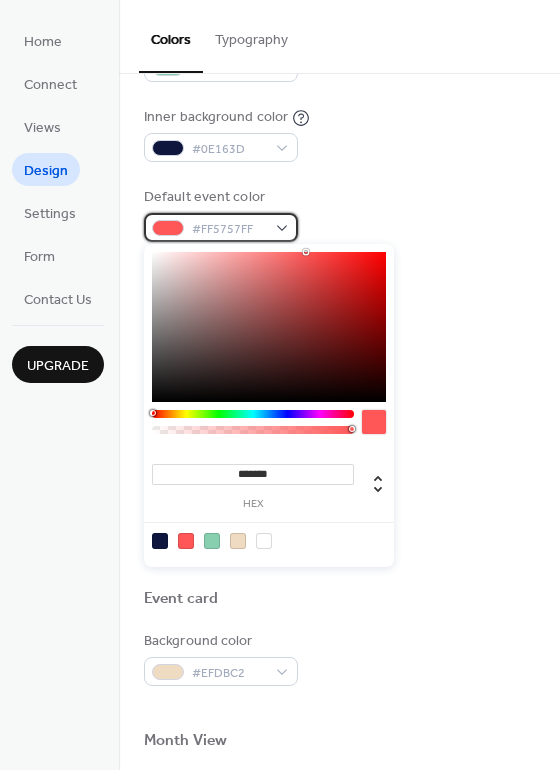 click on "#FF5757FF" at bounding box center [221, 227] 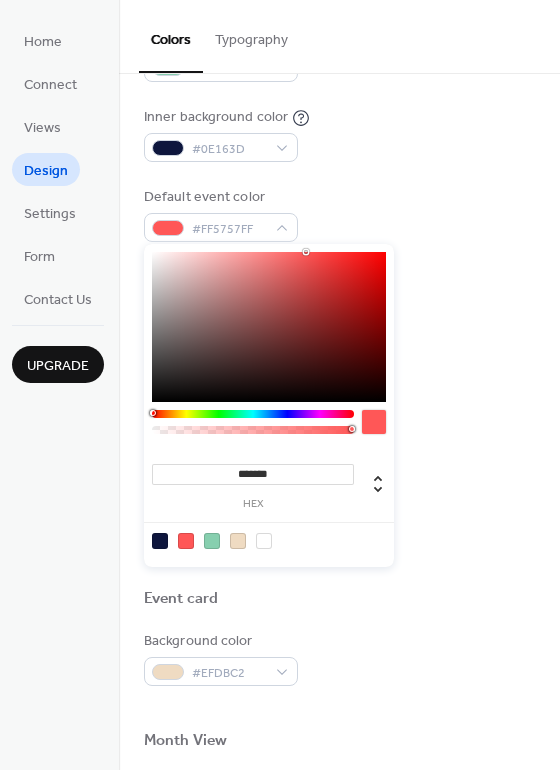 drag, startPoint x: 292, startPoint y: 484, endPoint x: 286, endPoint y: 469, distance: 16.155495 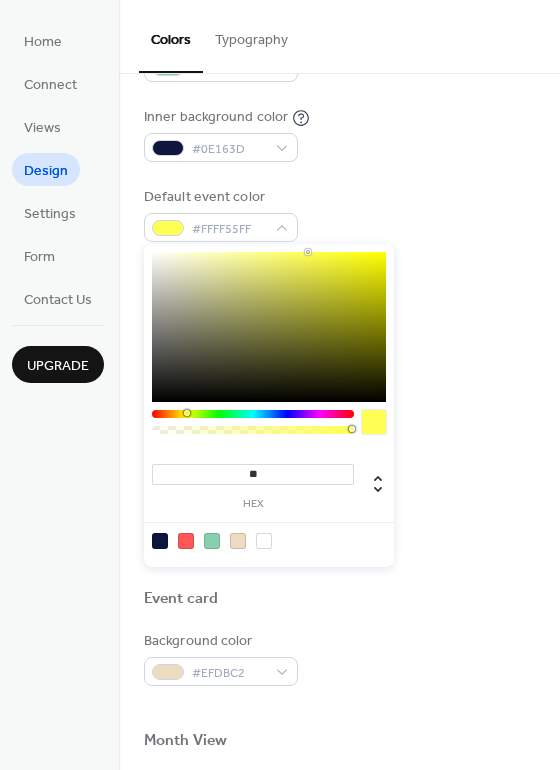 type on "*" 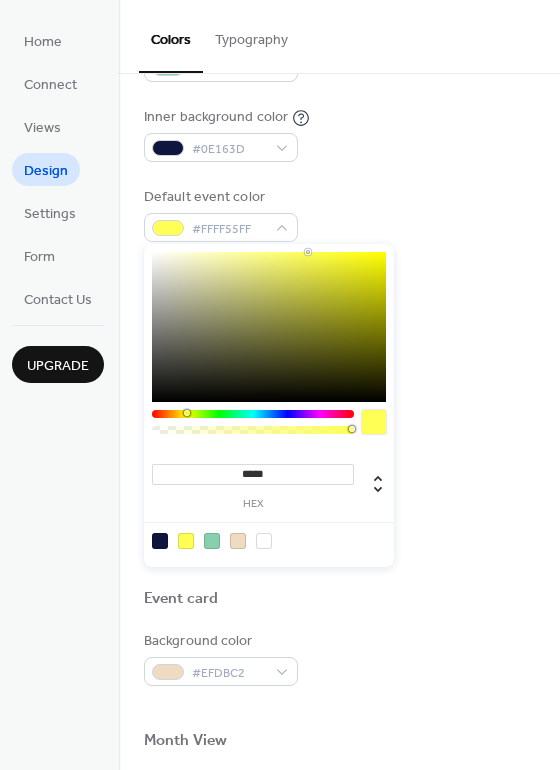 type on "******" 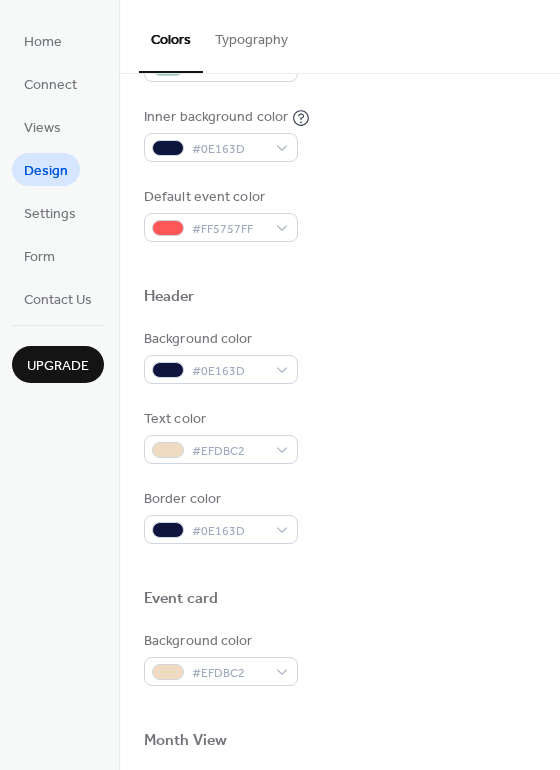 click at bounding box center [339, 321] 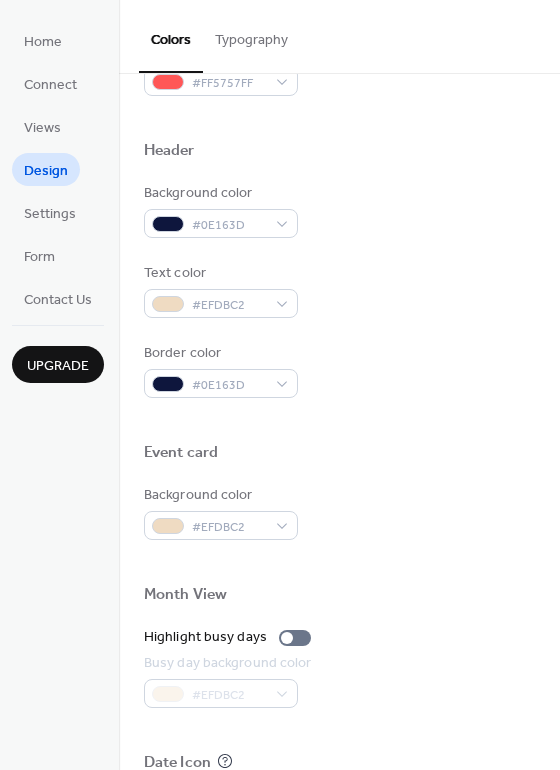 scroll, scrollTop: 641, scrollLeft: 0, axis: vertical 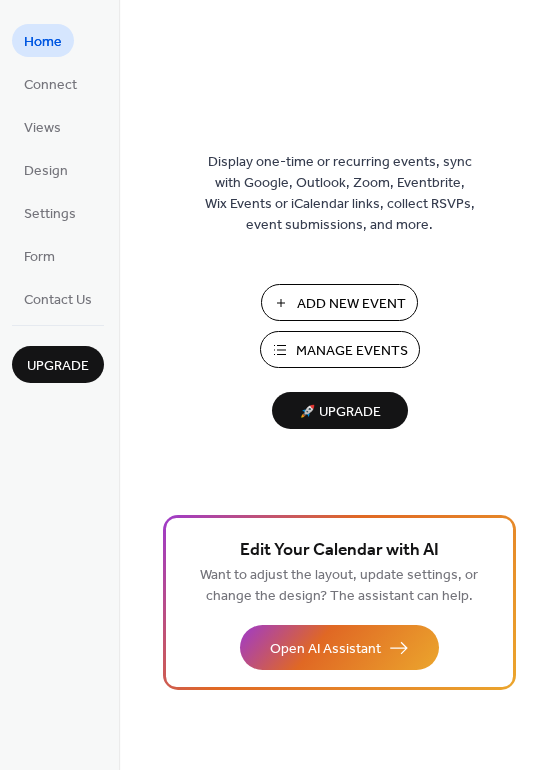 click on "Add New Event" at bounding box center [351, 304] 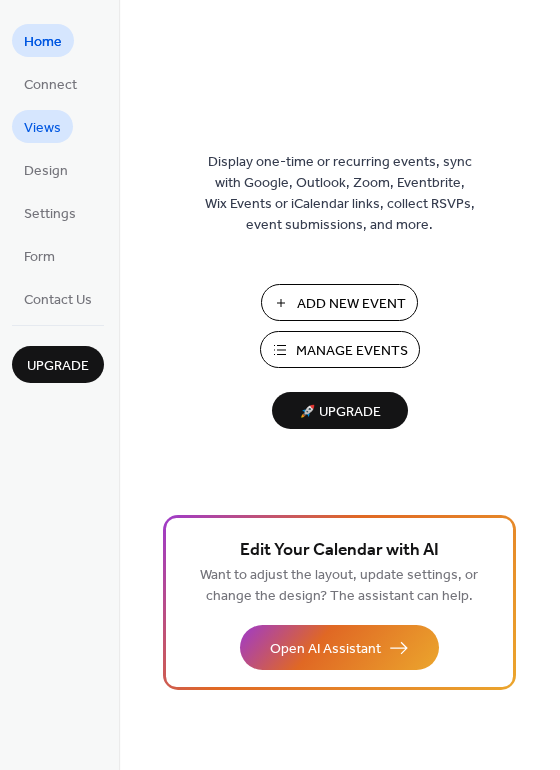 click on "Views" at bounding box center [42, 128] 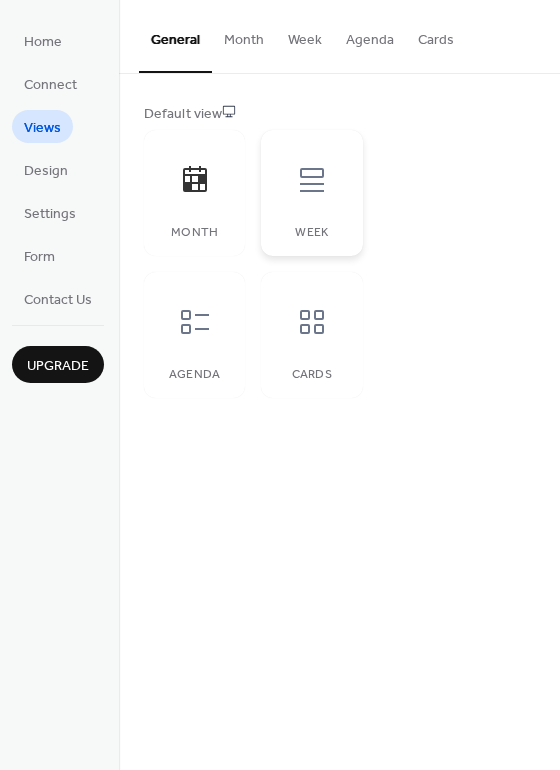 click 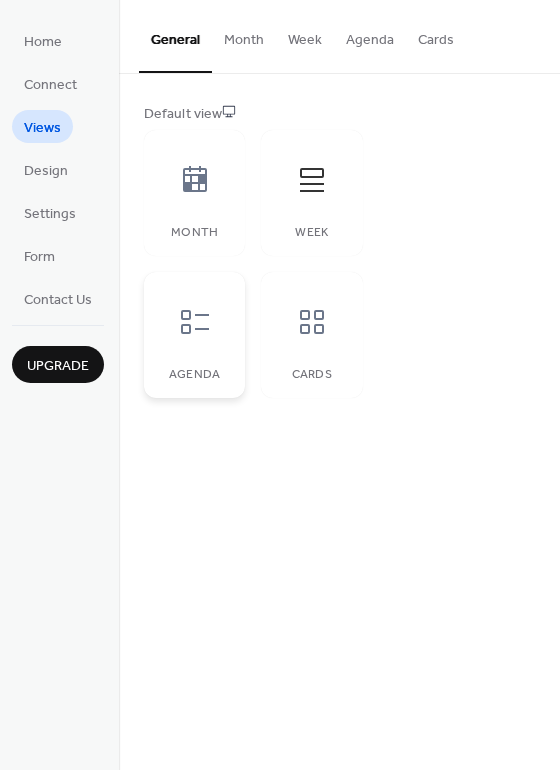 click 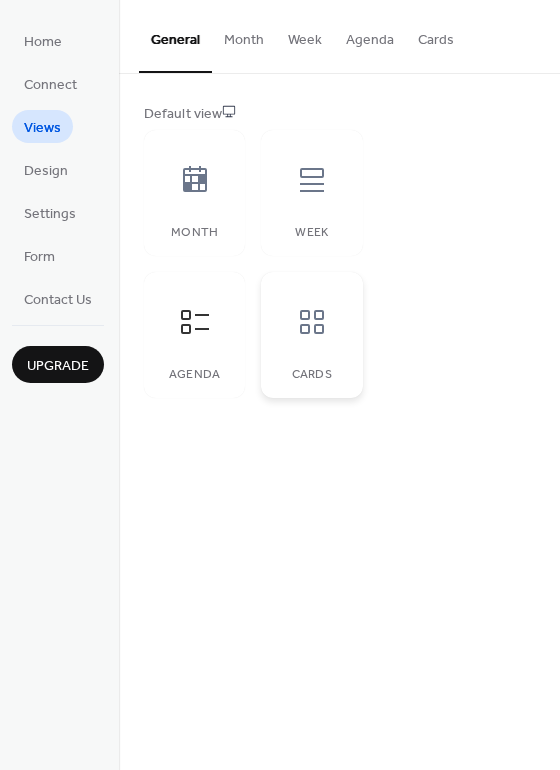 click 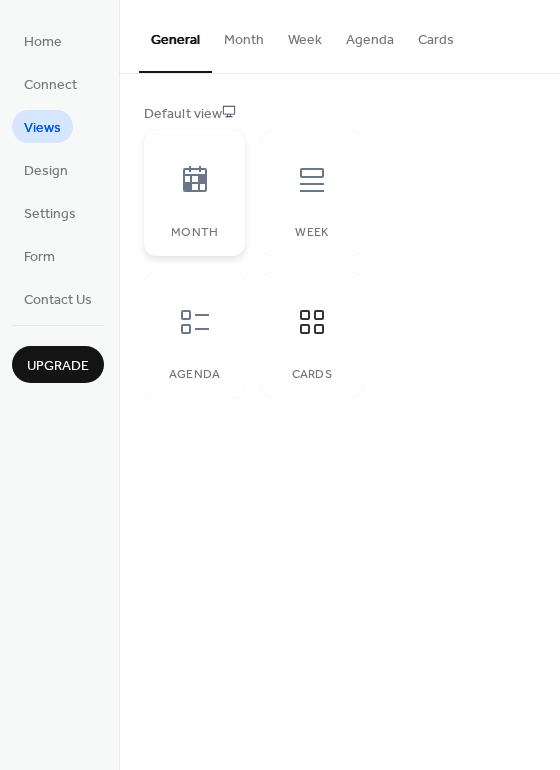 click 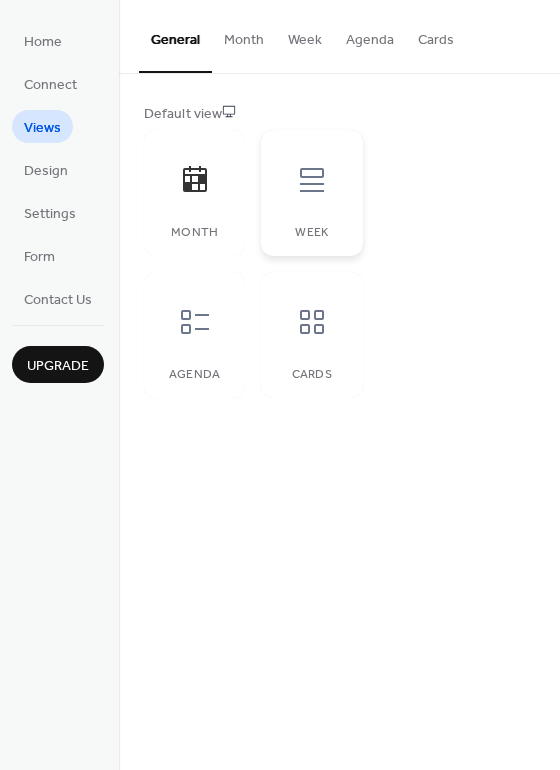 click 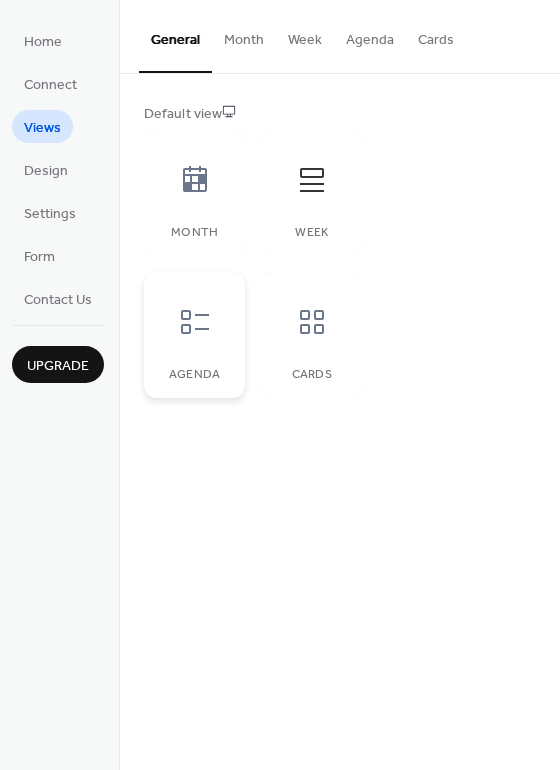 click 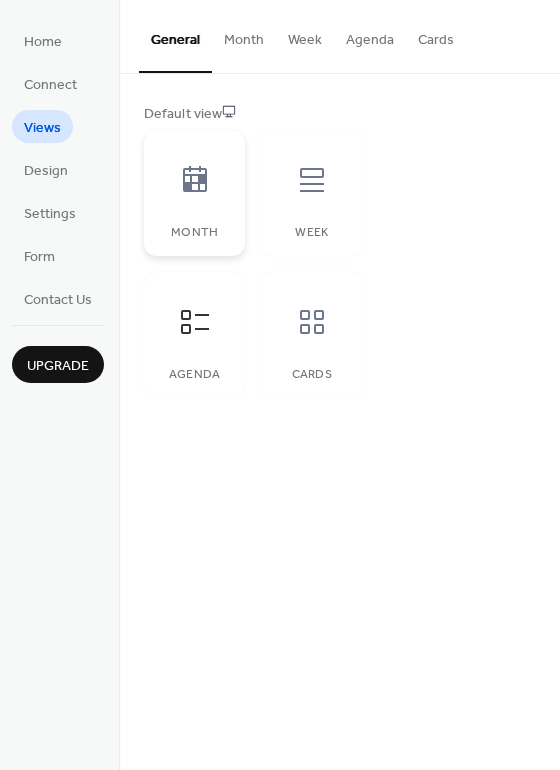 click 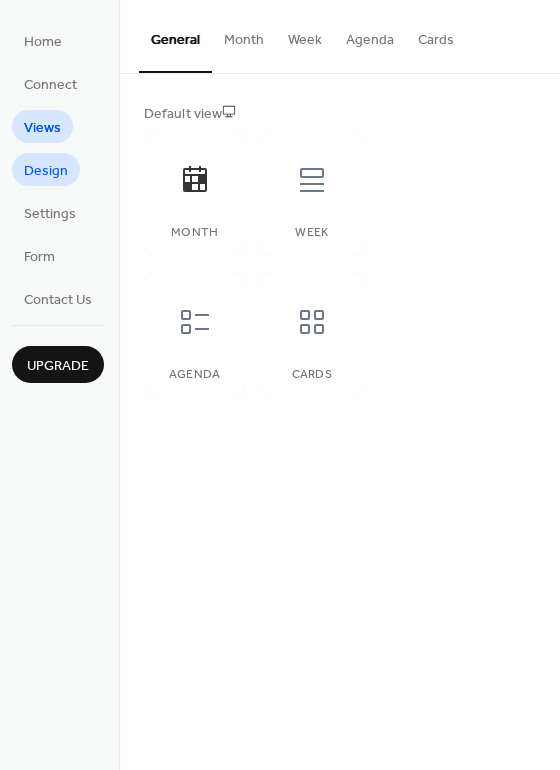 click on "Design" at bounding box center (46, 171) 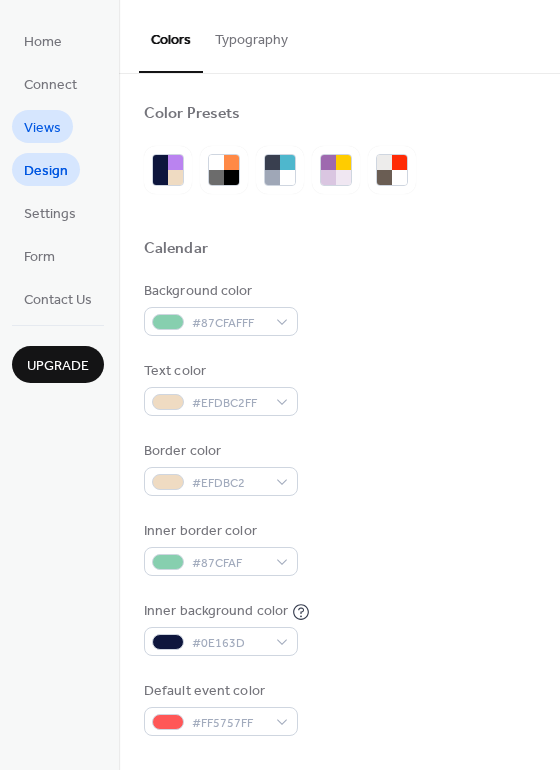 click on "Views" at bounding box center [42, 128] 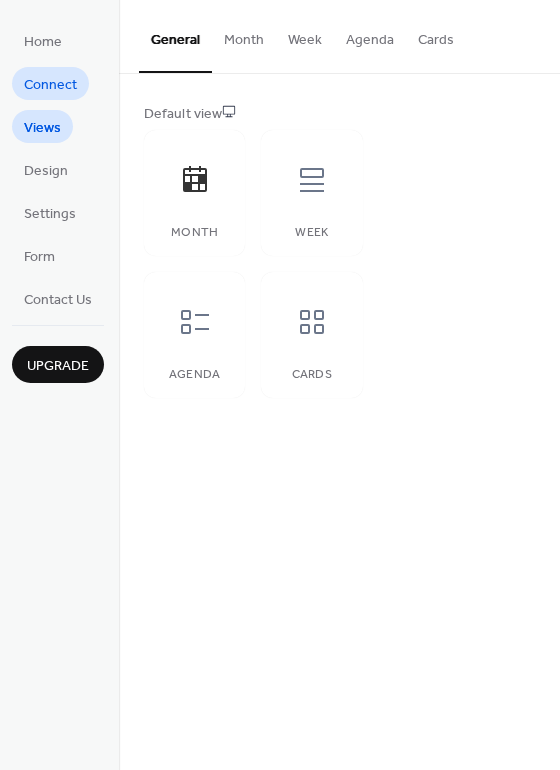 click on "Connect" at bounding box center [50, 85] 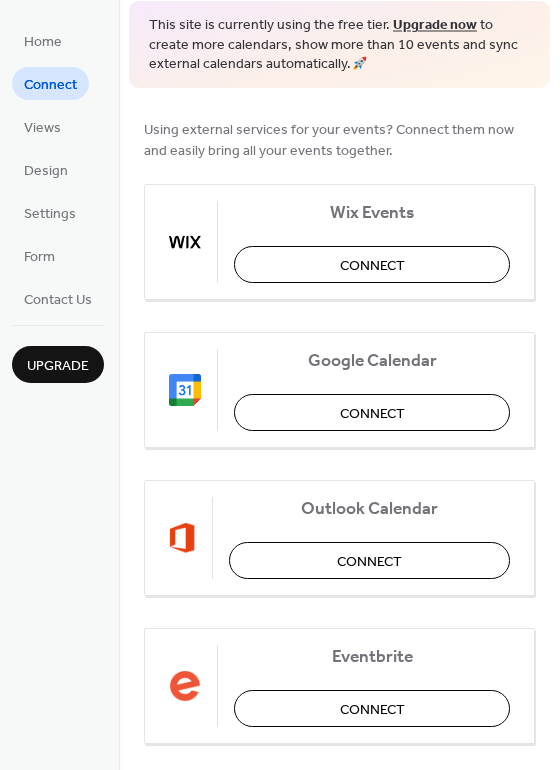 scroll, scrollTop: 0, scrollLeft: 0, axis: both 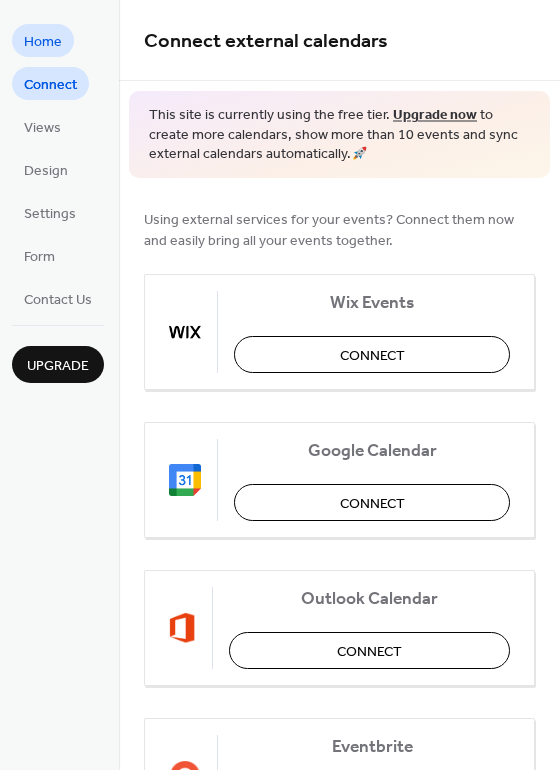 click on "Home" at bounding box center (43, 42) 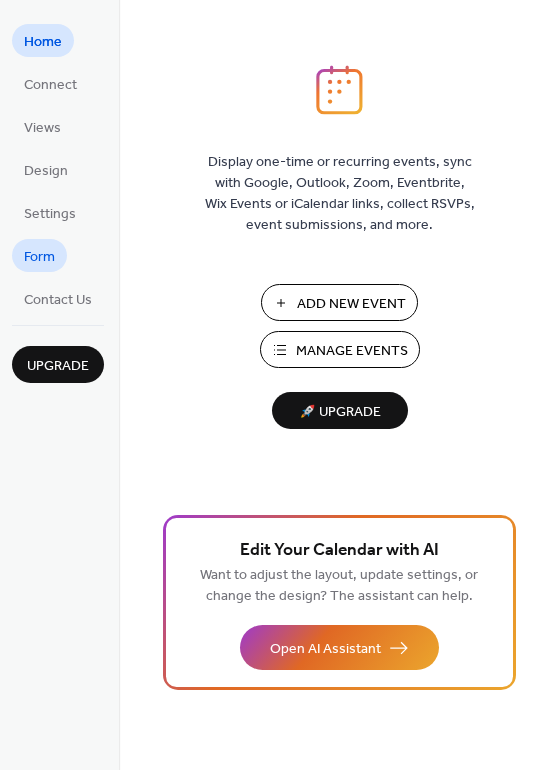 click on "Form" at bounding box center (39, 257) 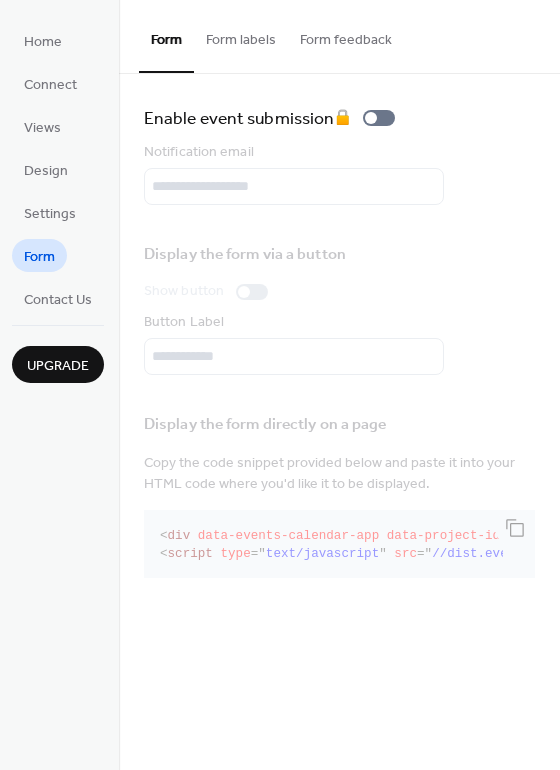click on "Form labels" at bounding box center (241, 35) 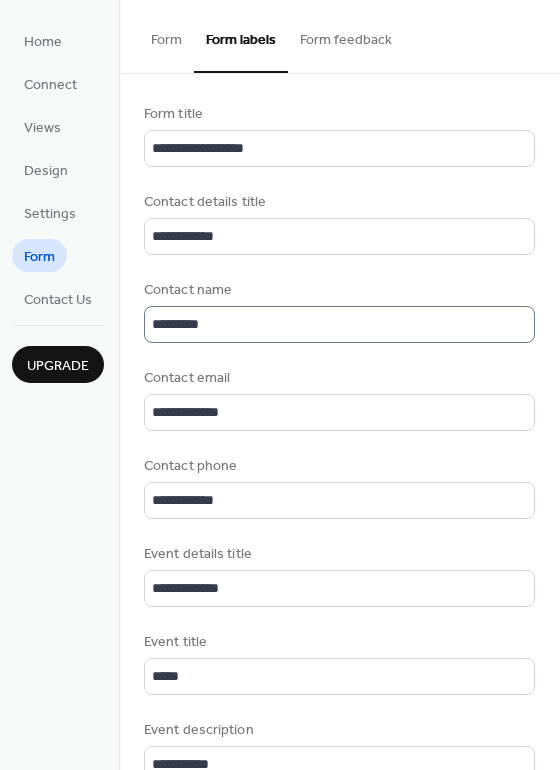 scroll, scrollTop: 2, scrollLeft: 0, axis: vertical 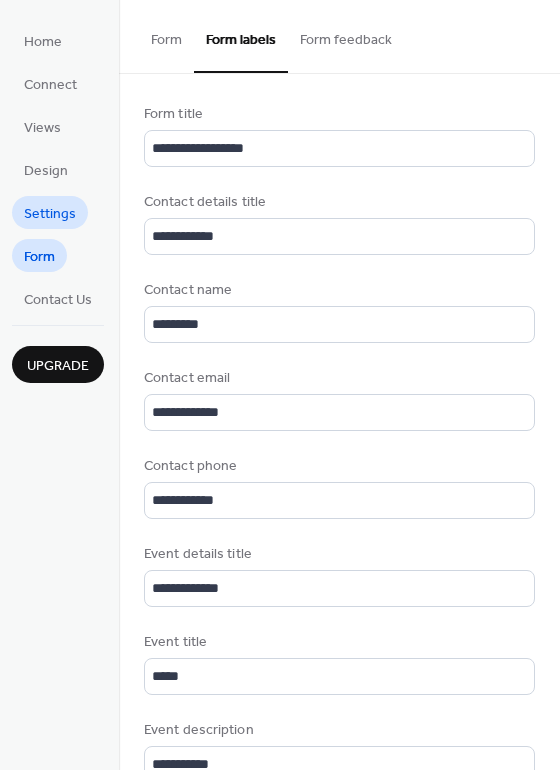 click on "Settings" at bounding box center (50, 214) 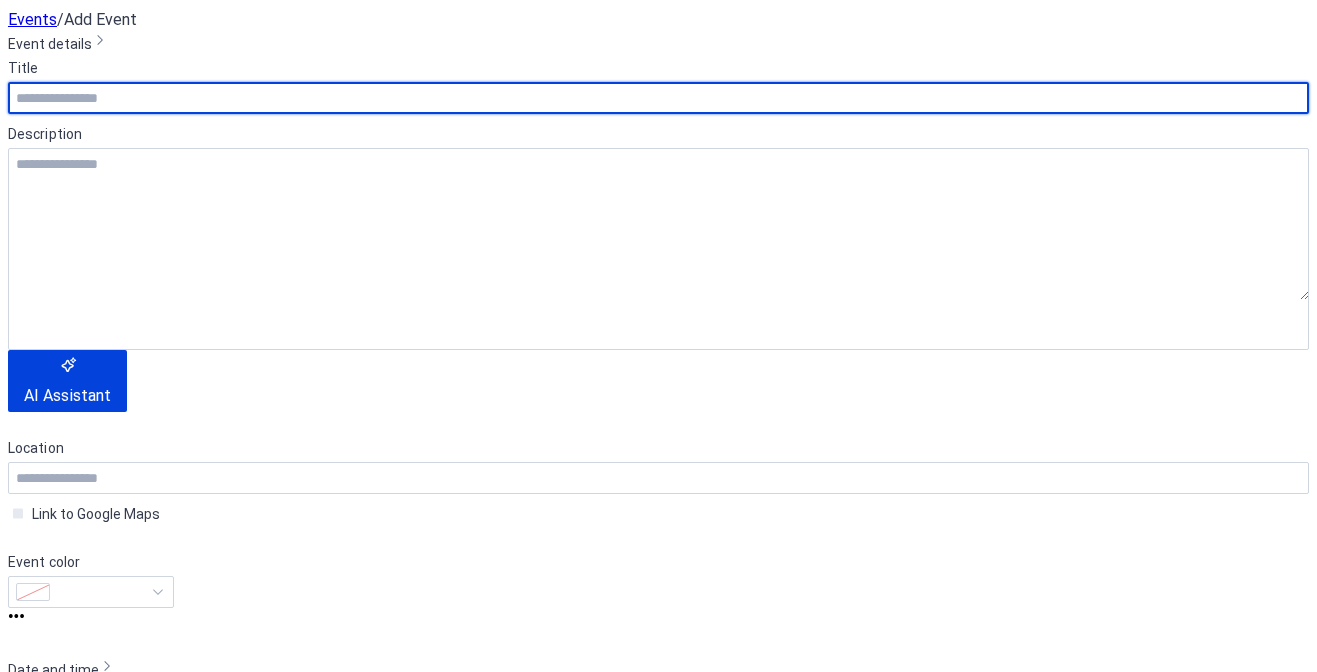 scroll, scrollTop: 0, scrollLeft: 0, axis: both 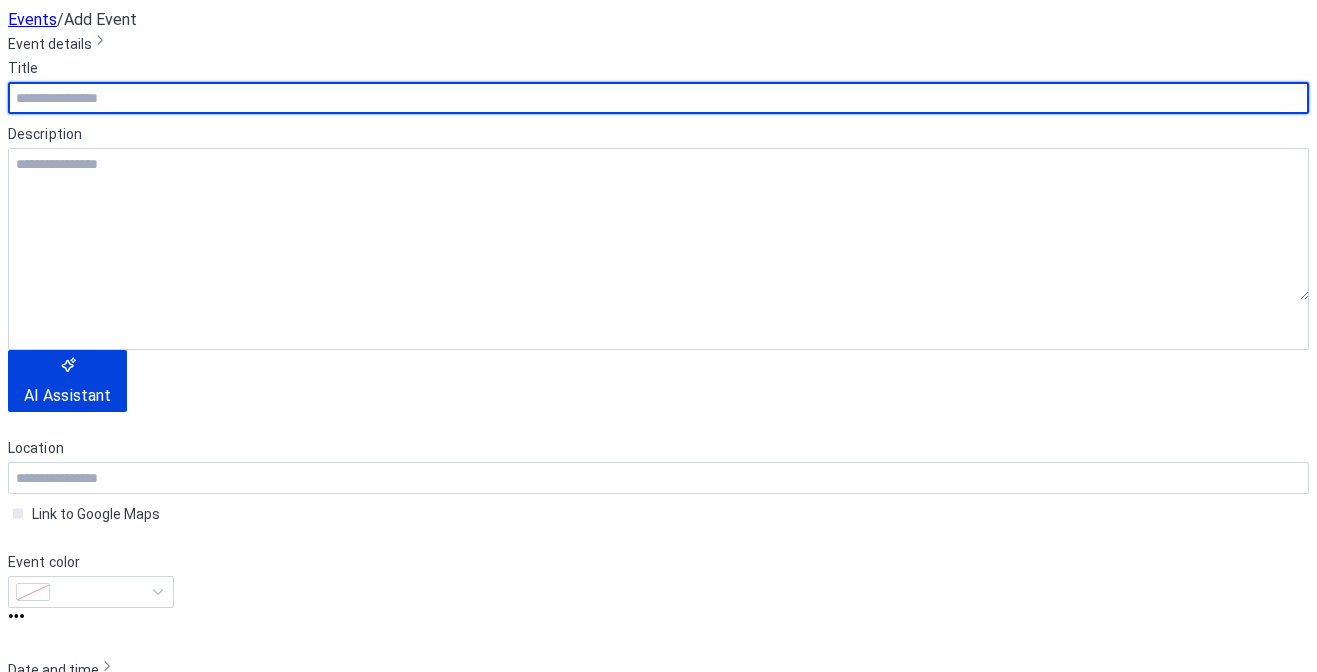 click at bounding box center (658, 98) 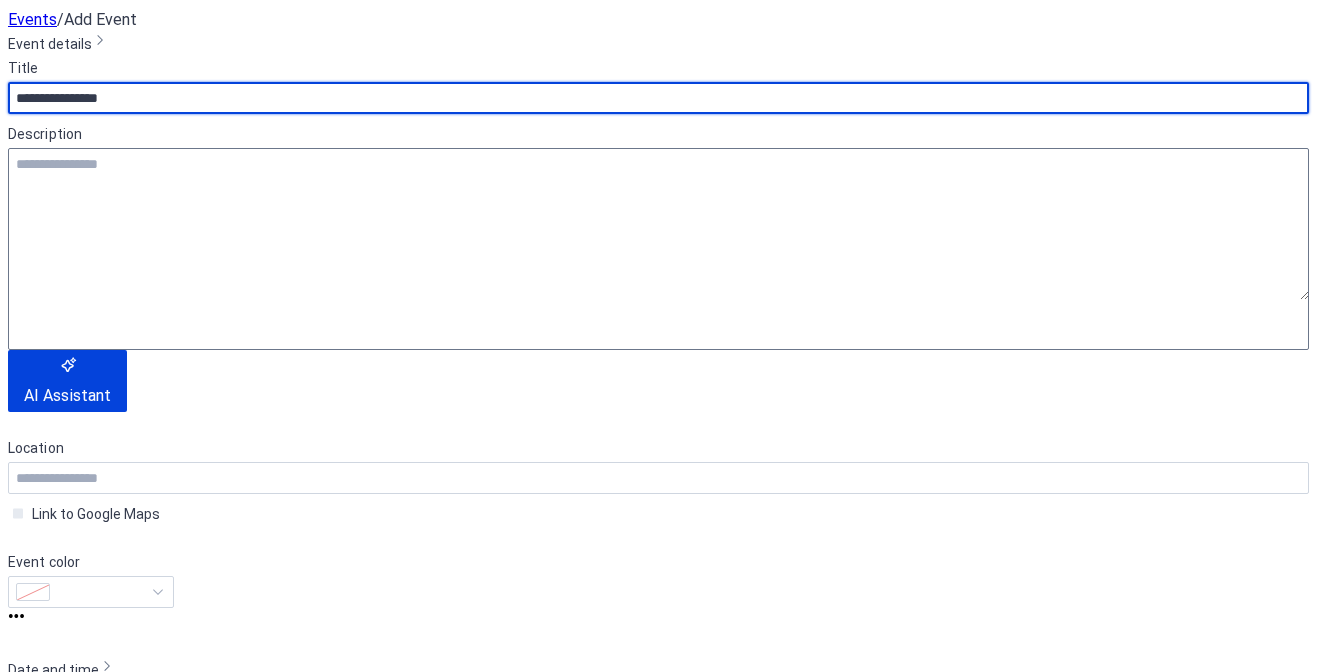 type on "**********" 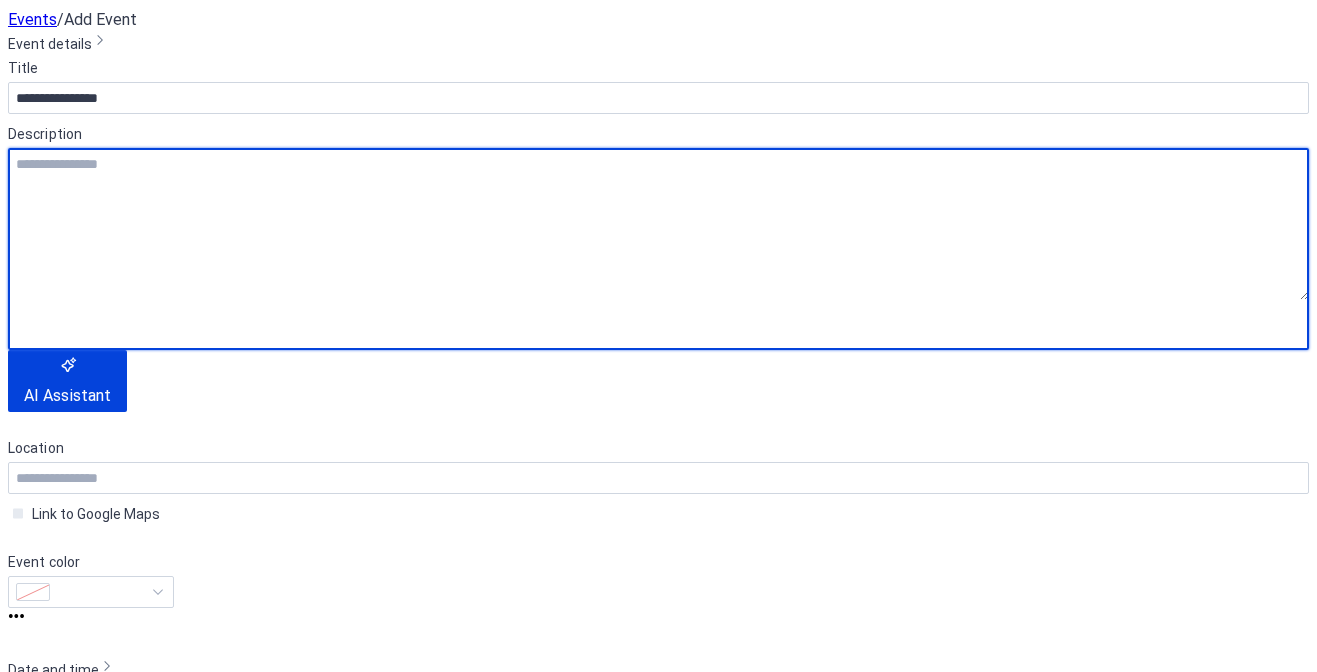 click at bounding box center [658, 224] 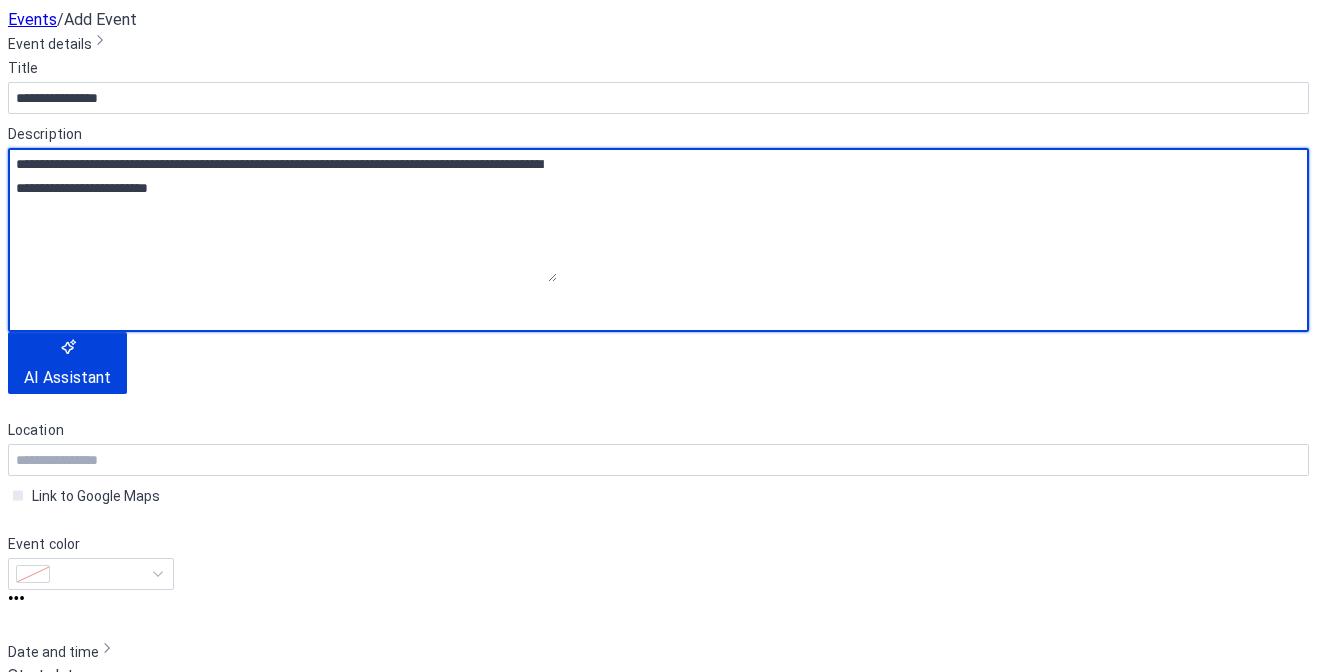 type on "**********" 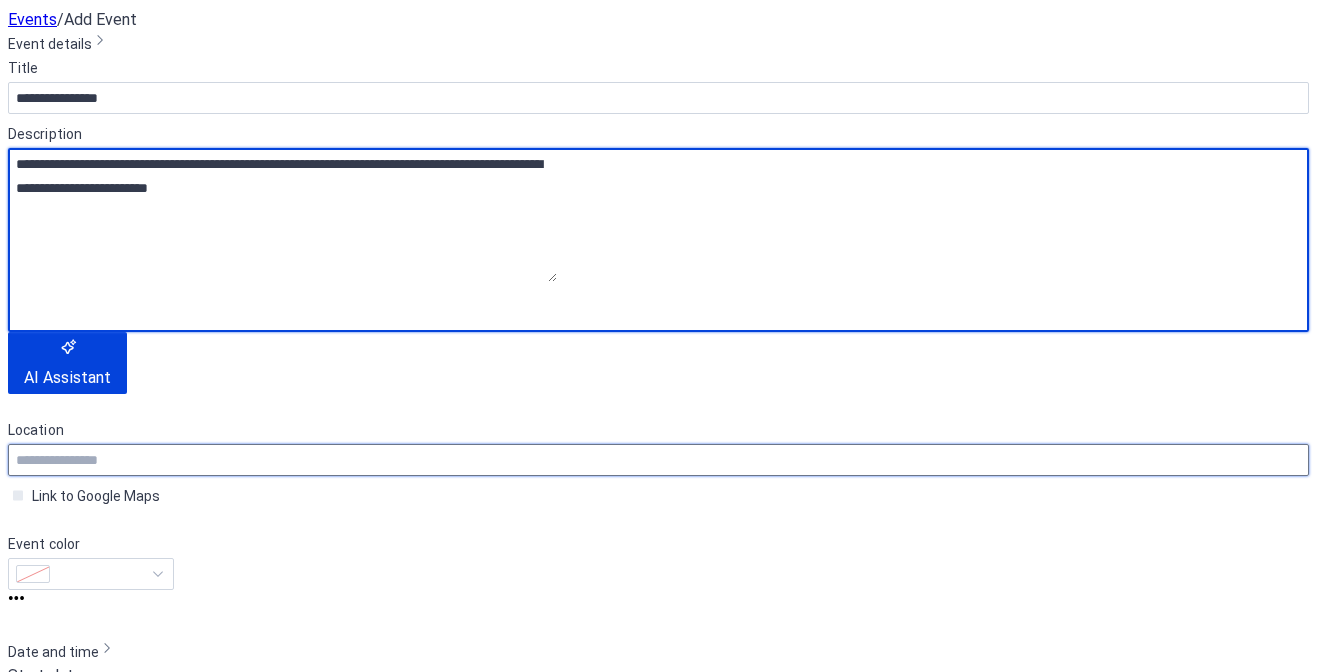 click at bounding box center [658, 460] 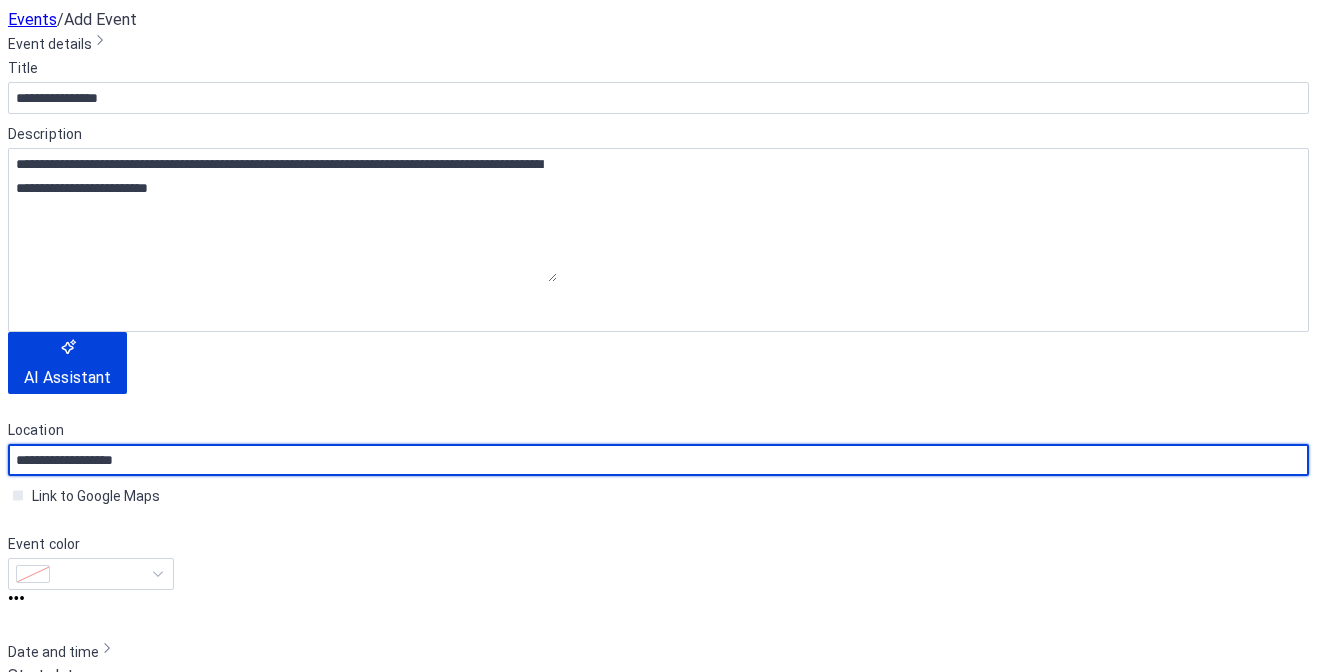 scroll, scrollTop: 130, scrollLeft: 0, axis: vertical 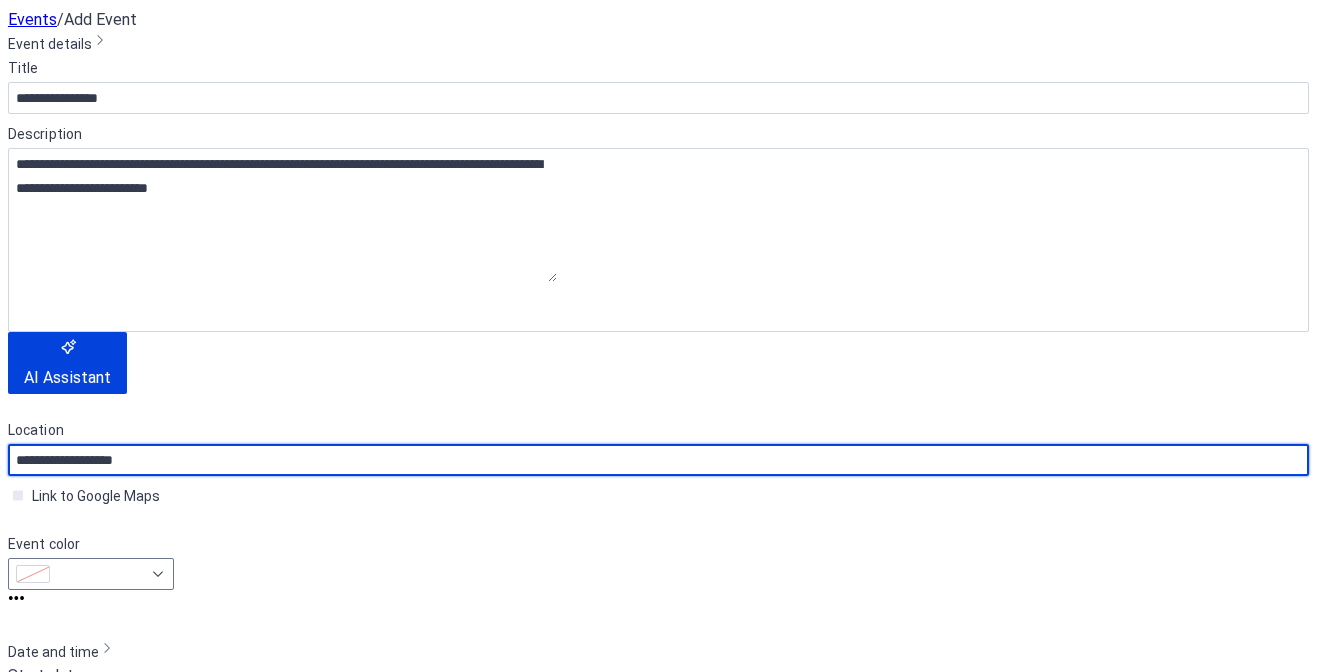 type on "**********" 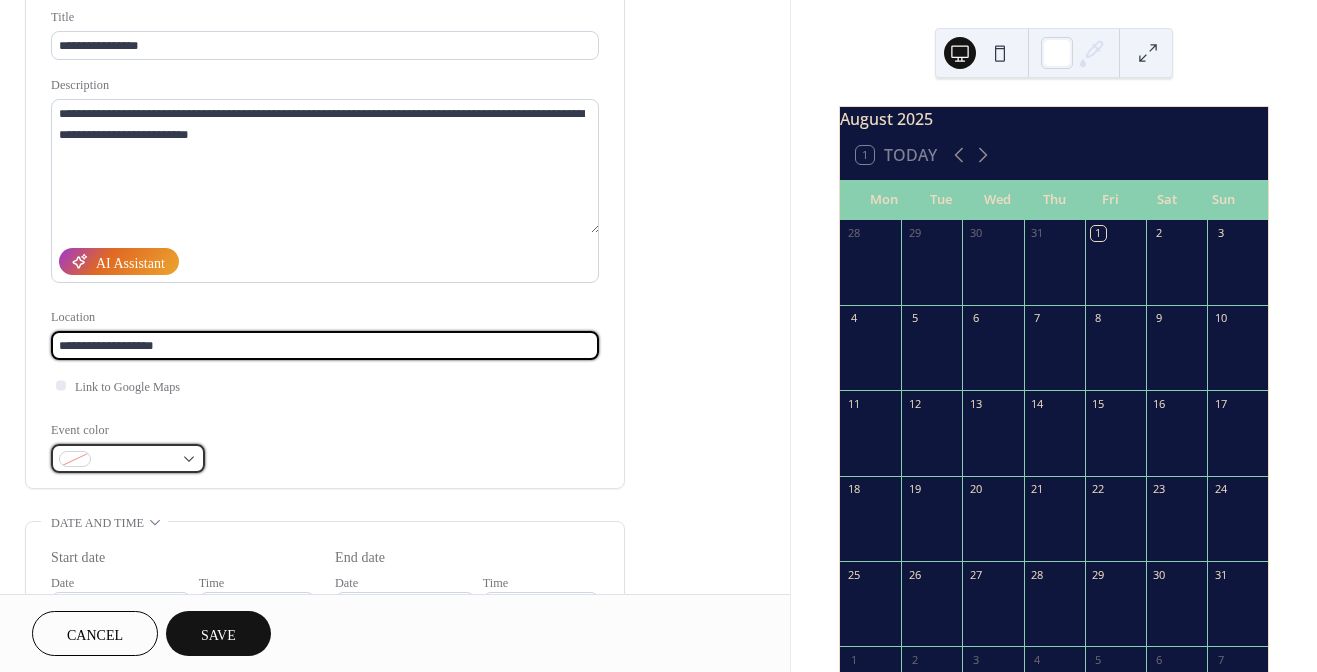 click at bounding box center (128, 458) 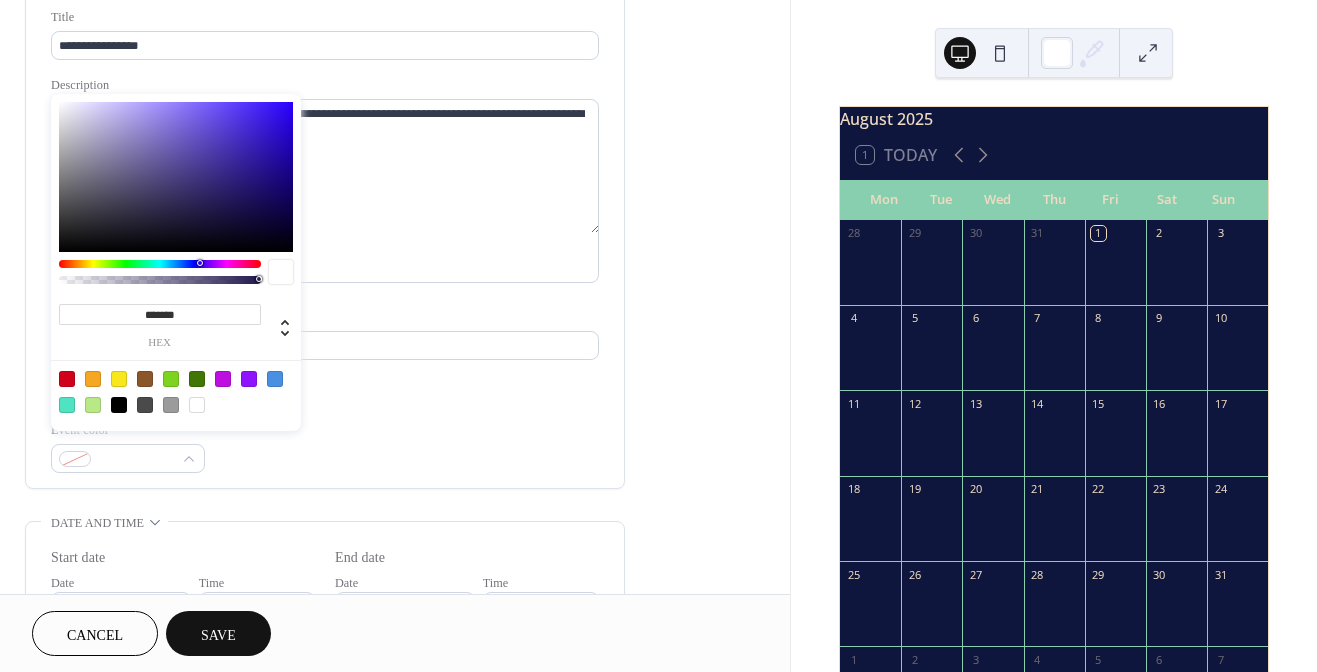 click on "*******" at bounding box center (160, 314) 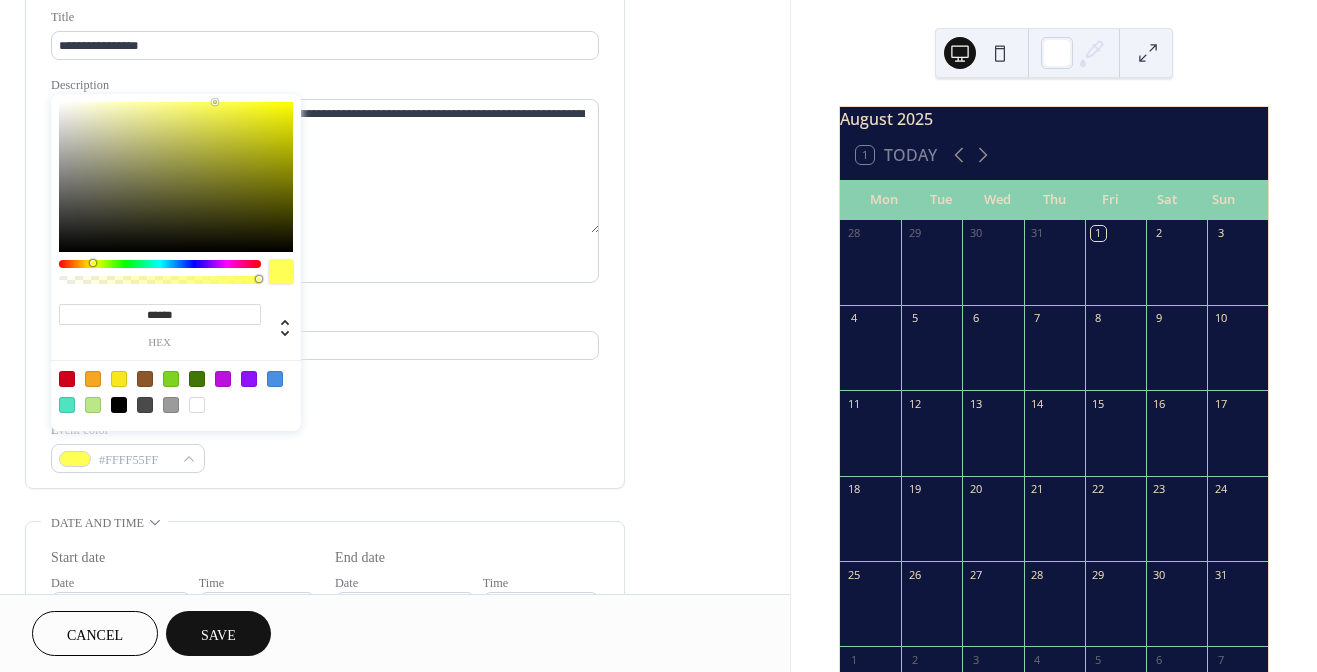 type on "*******" 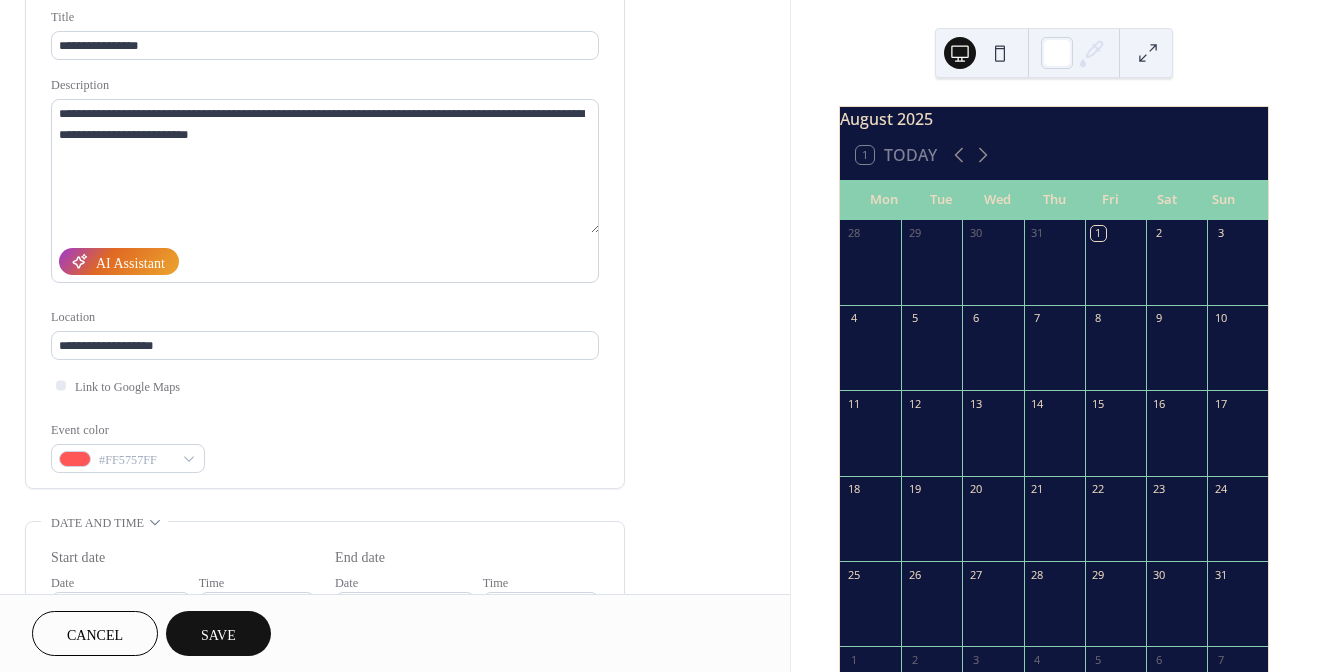 click on "Location" at bounding box center (323, 317) 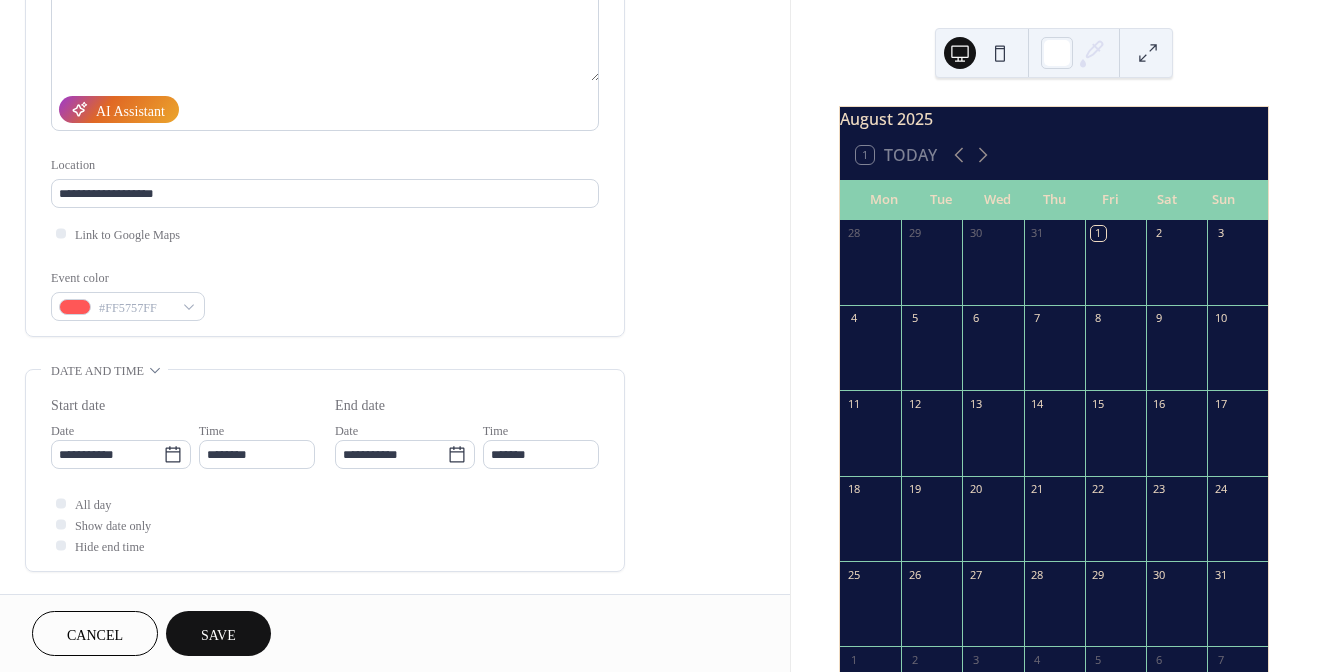 scroll, scrollTop: 284, scrollLeft: 0, axis: vertical 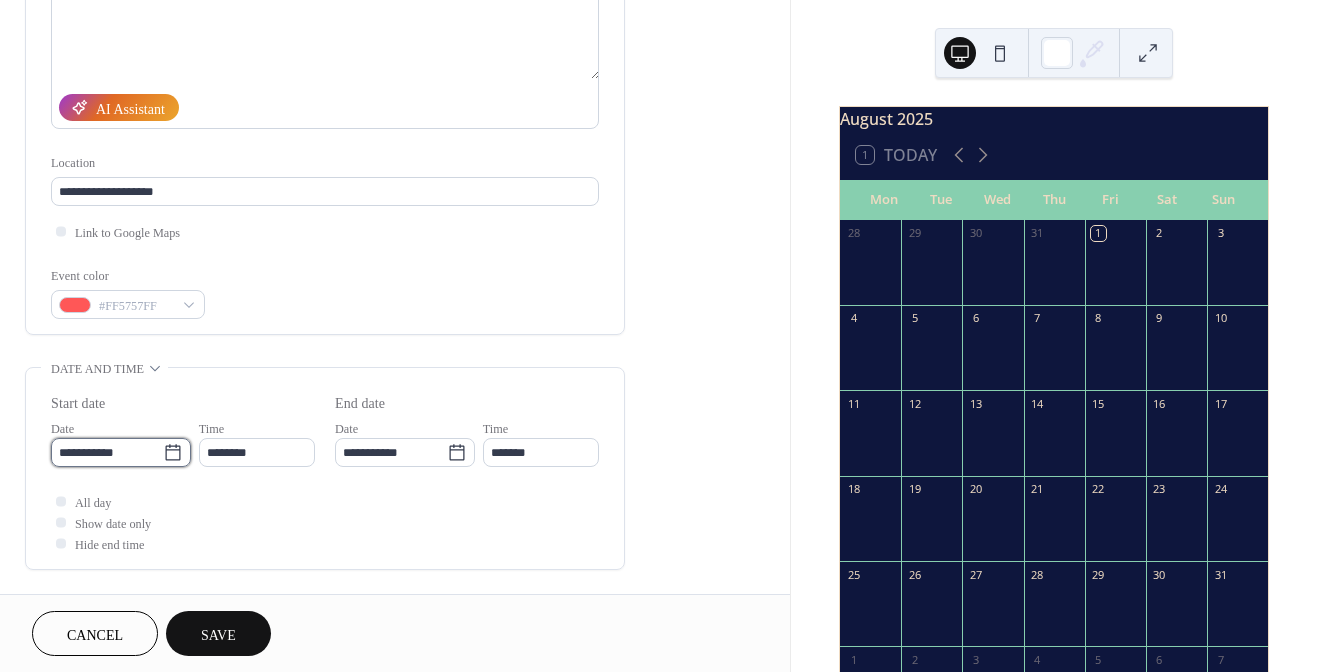 type 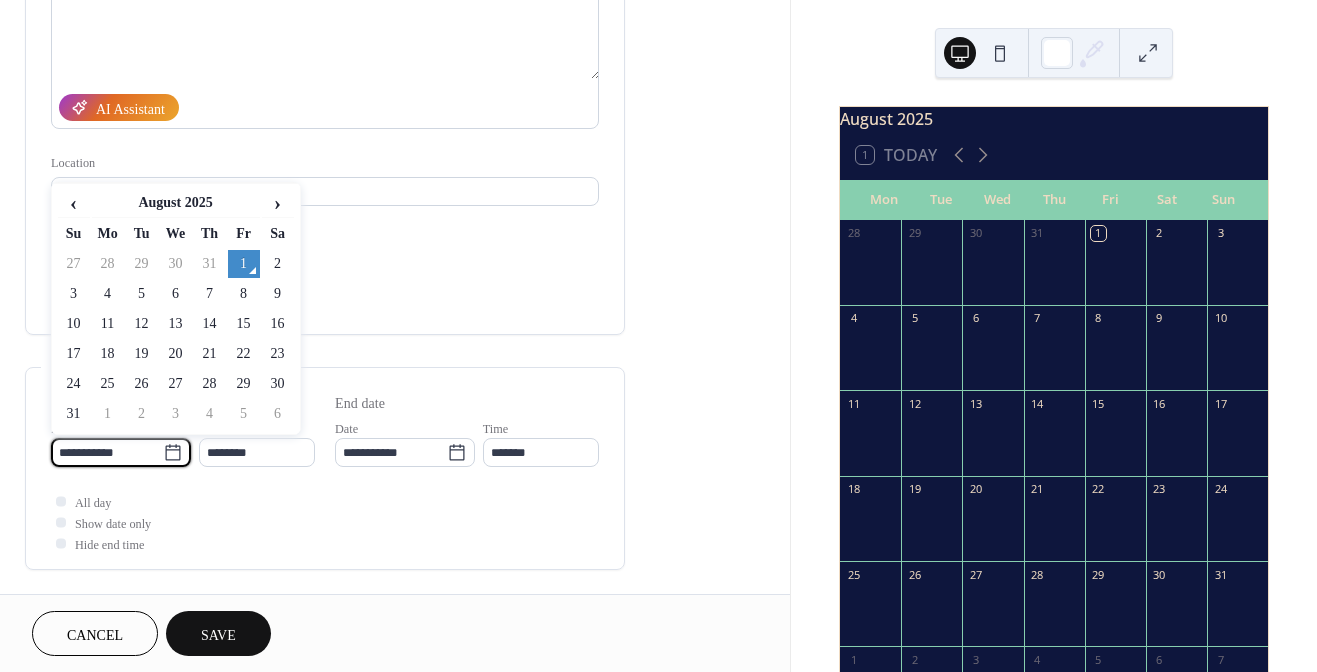 click on "**********" at bounding box center [107, 452] 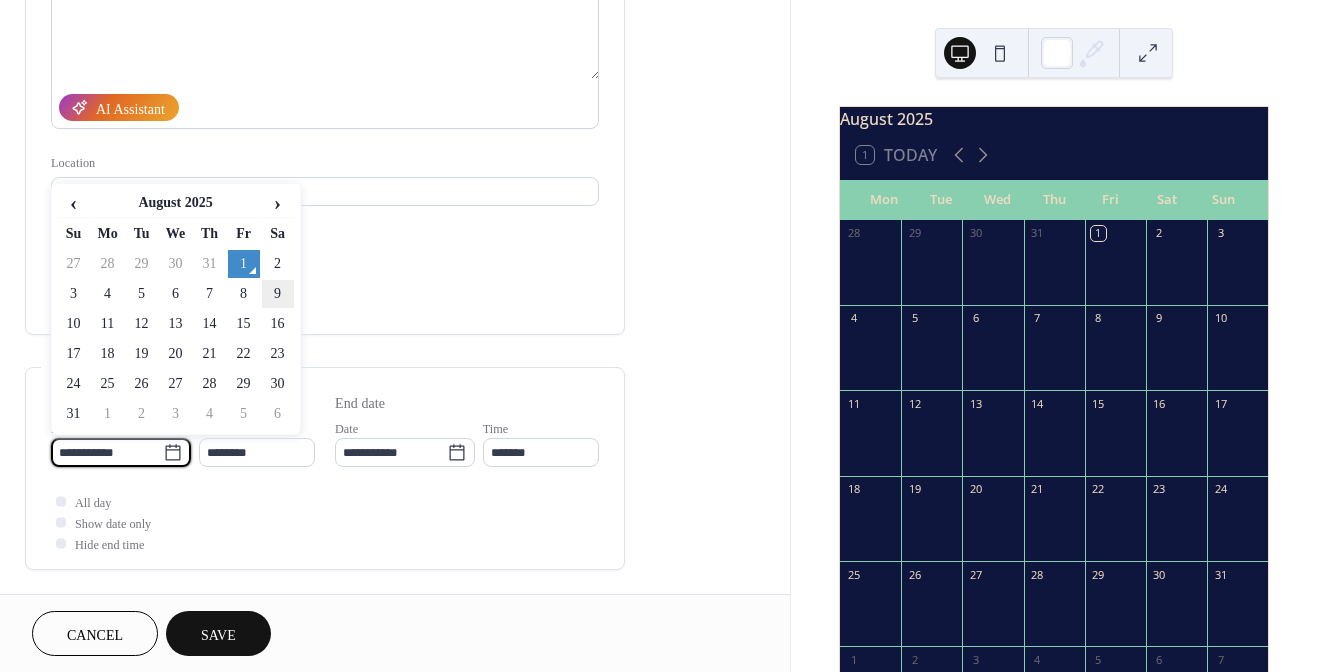 click on "9" at bounding box center [278, 294] 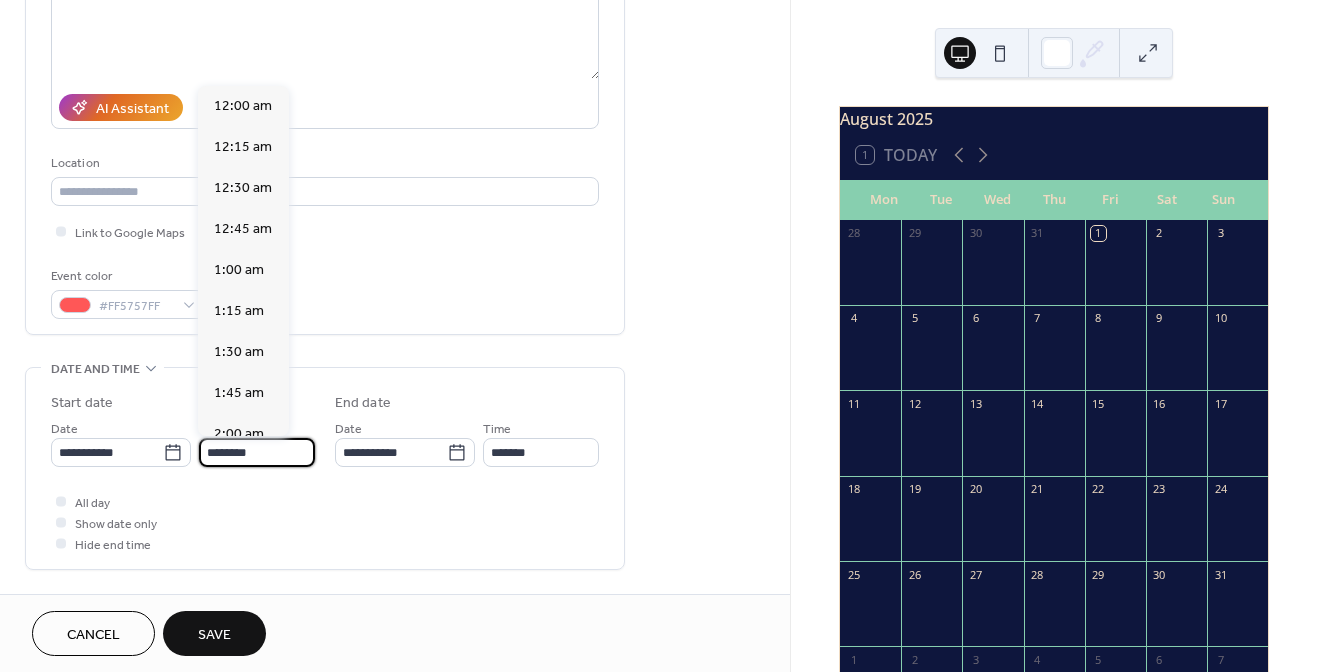 scroll, scrollTop: 1940, scrollLeft: 0, axis: vertical 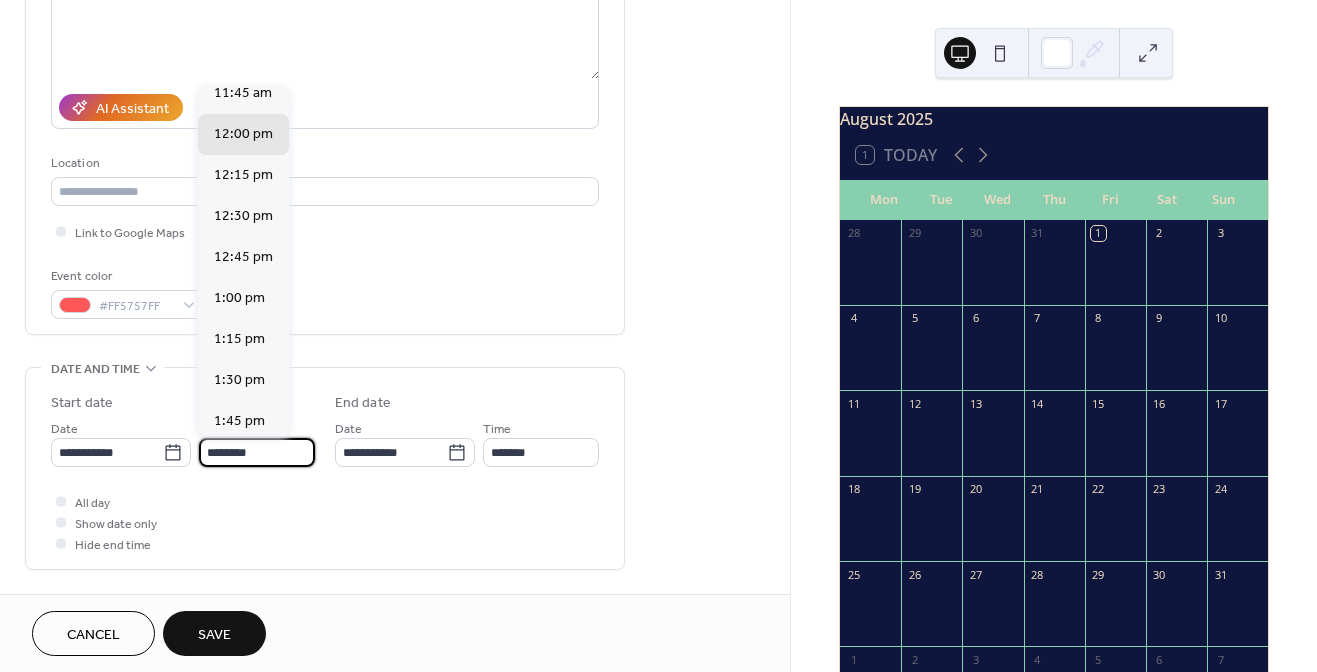 click on "********" at bounding box center (257, 452) 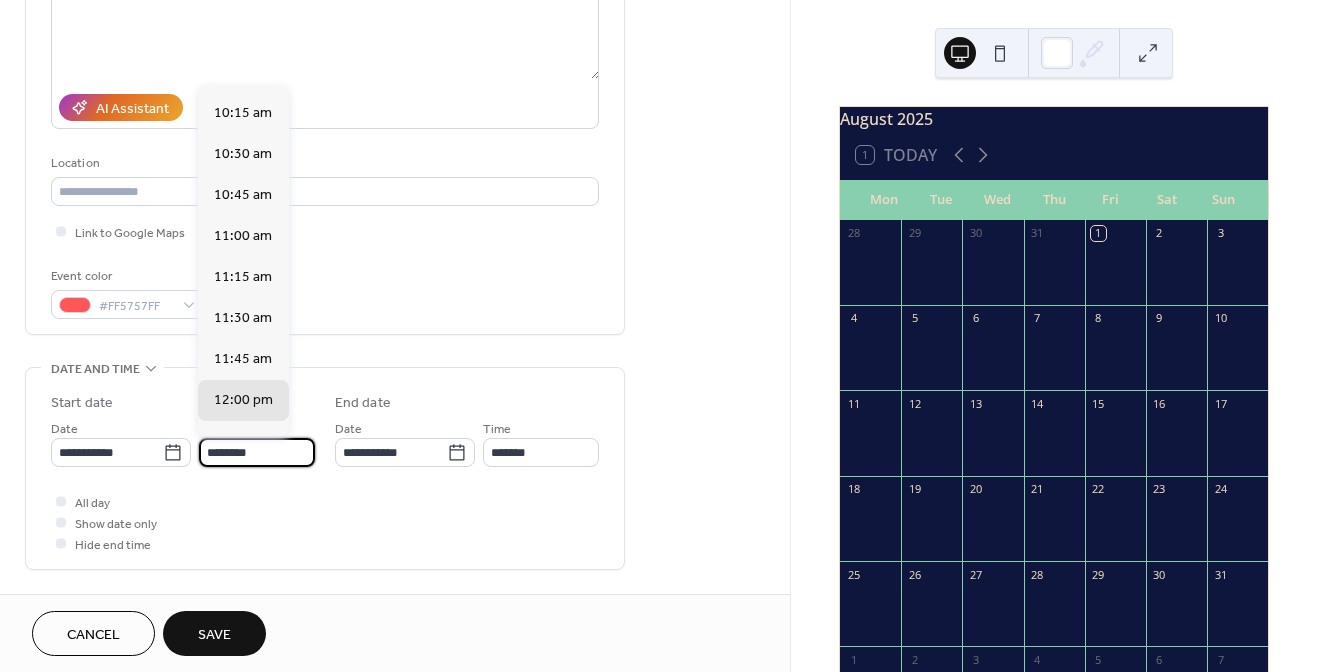 scroll, scrollTop: 1675, scrollLeft: 0, axis: vertical 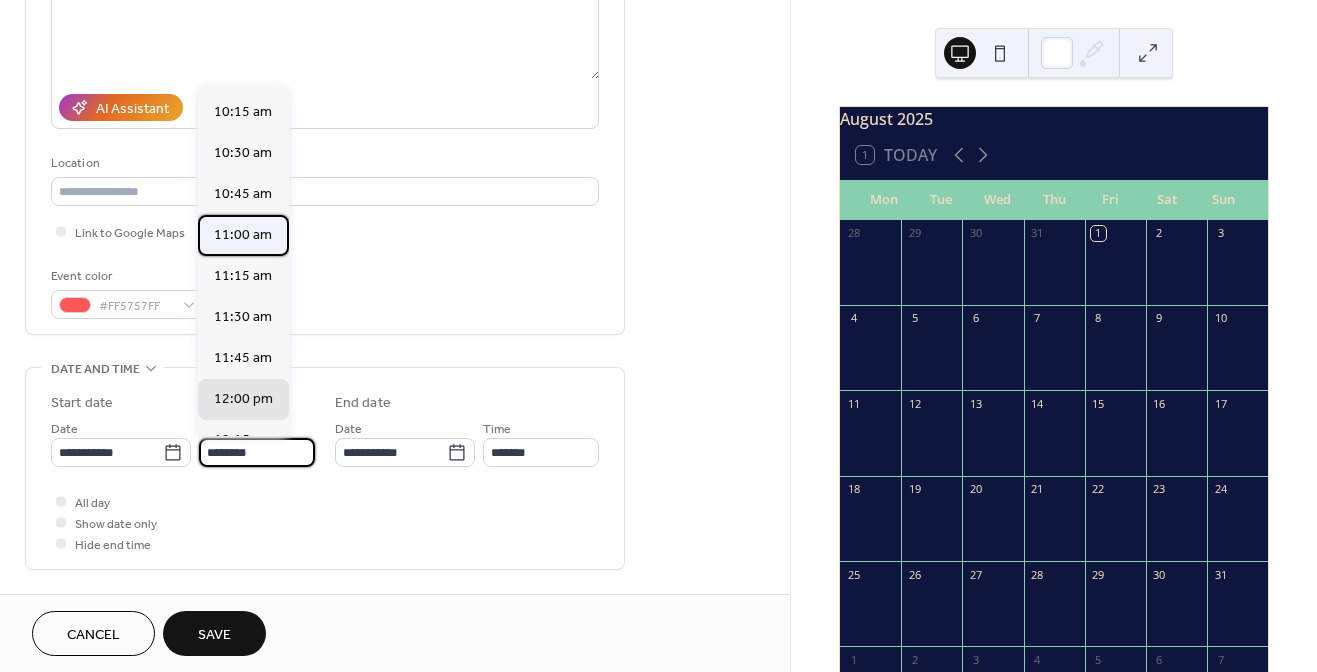 click on "11:00 am" at bounding box center [243, 235] 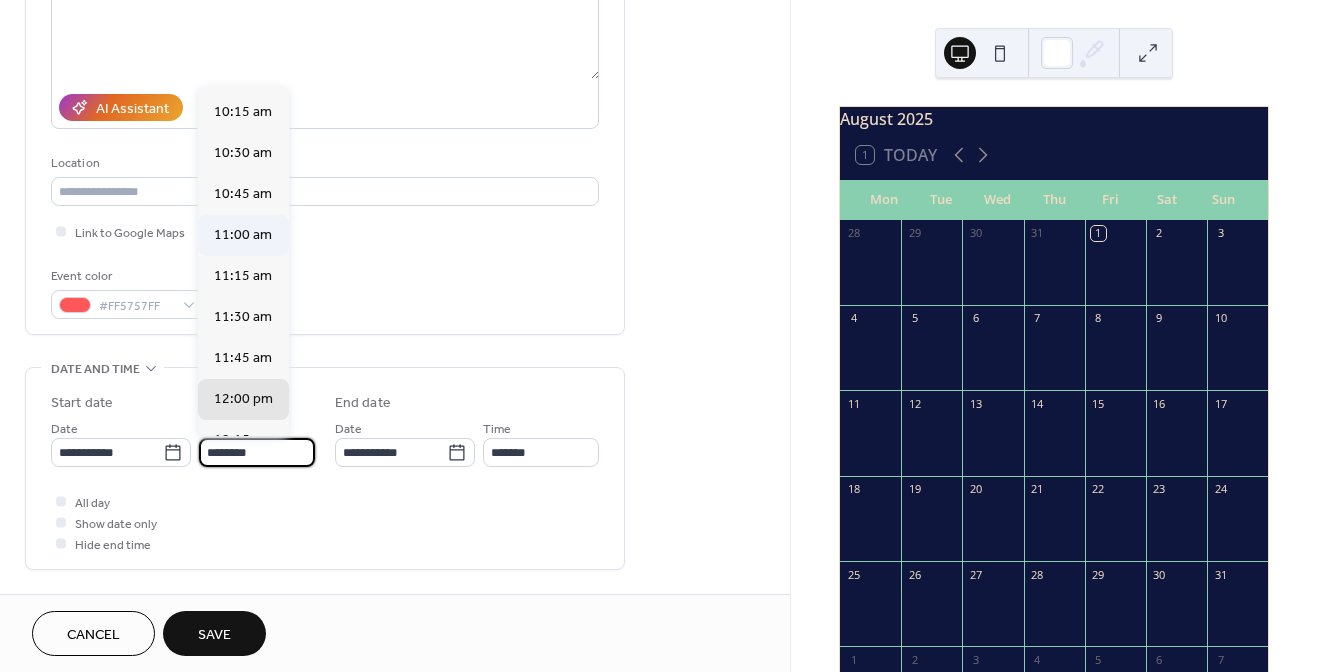 type on "********" 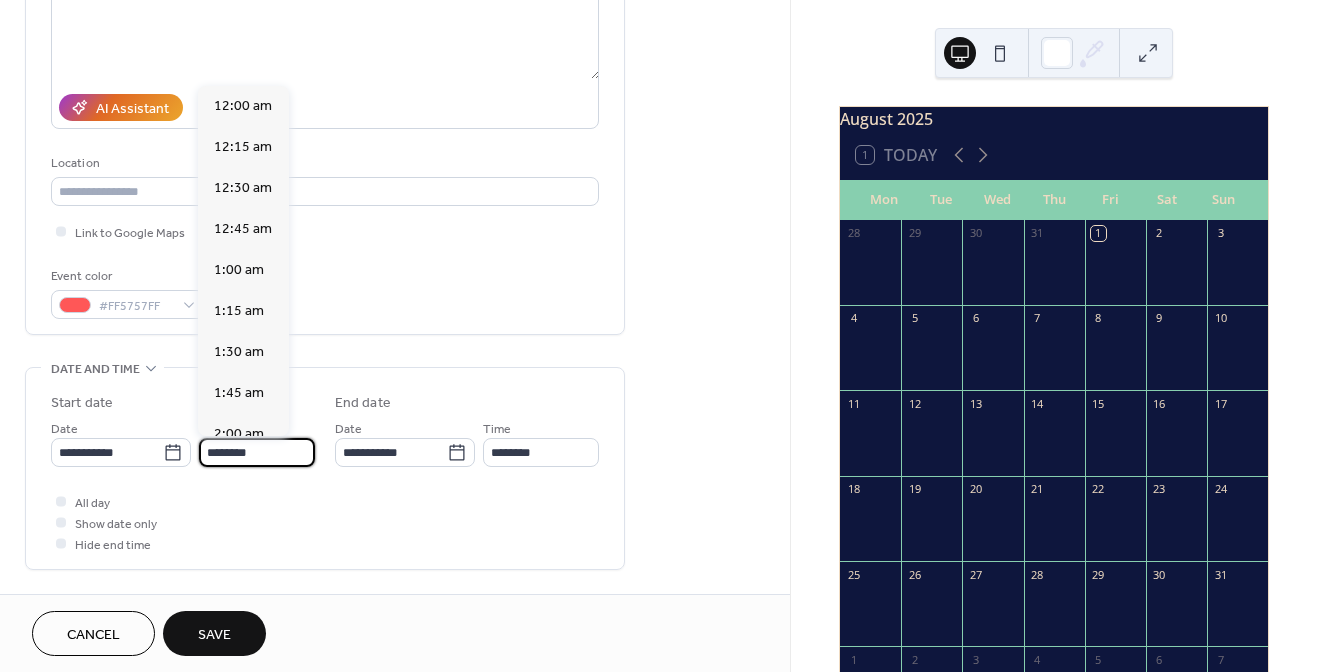 scroll, scrollTop: 1778, scrollLeft: 0, axis: vertical 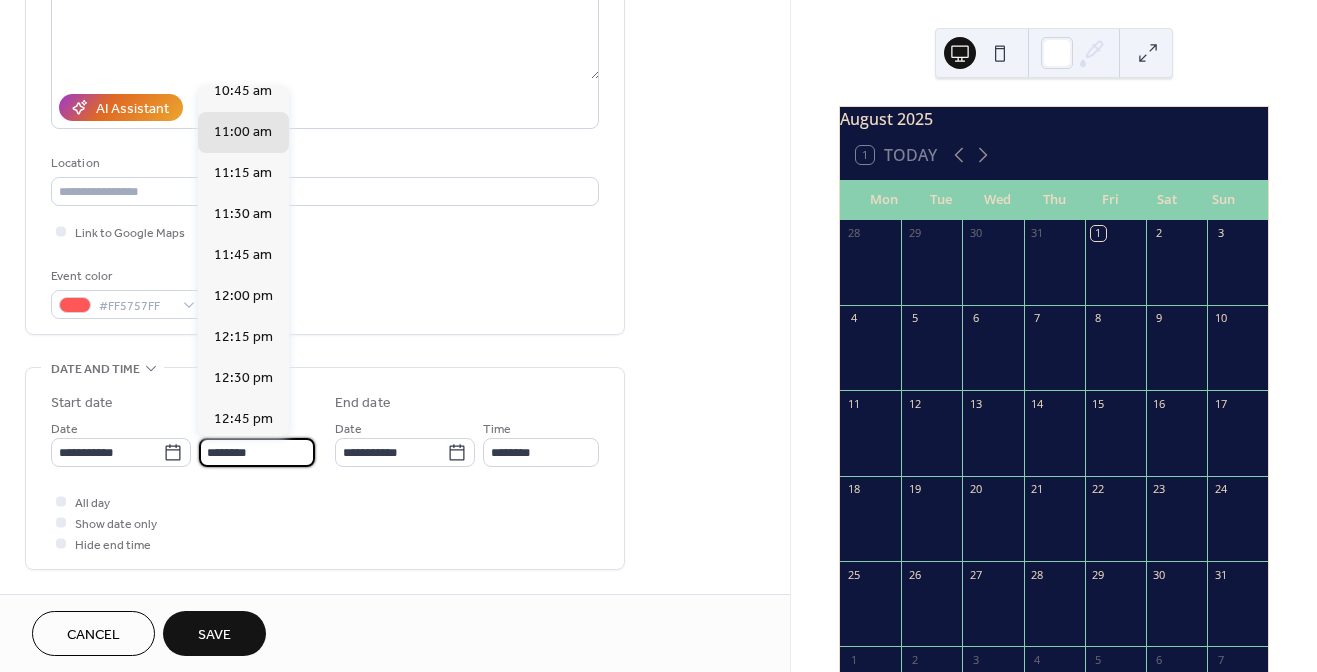 click on "********" at bounding box center (257, 452) 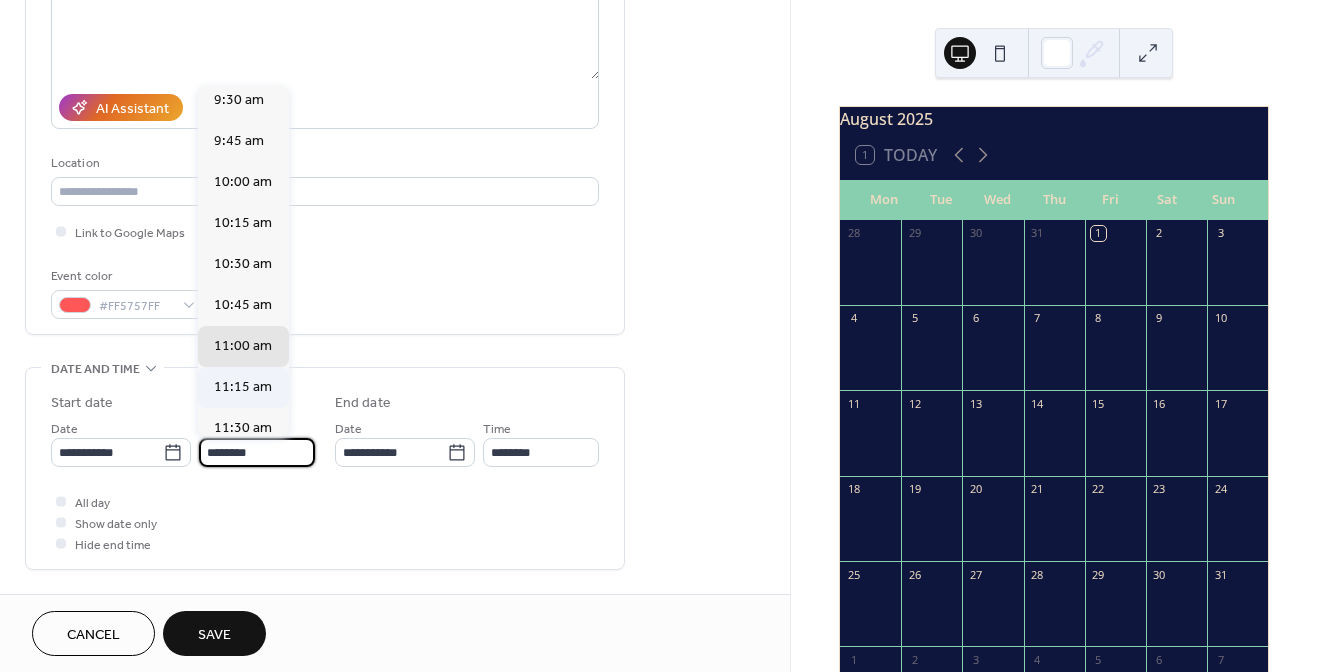 scroll, scrollTop: 1562, scrollLeft: 0, axis: vertical 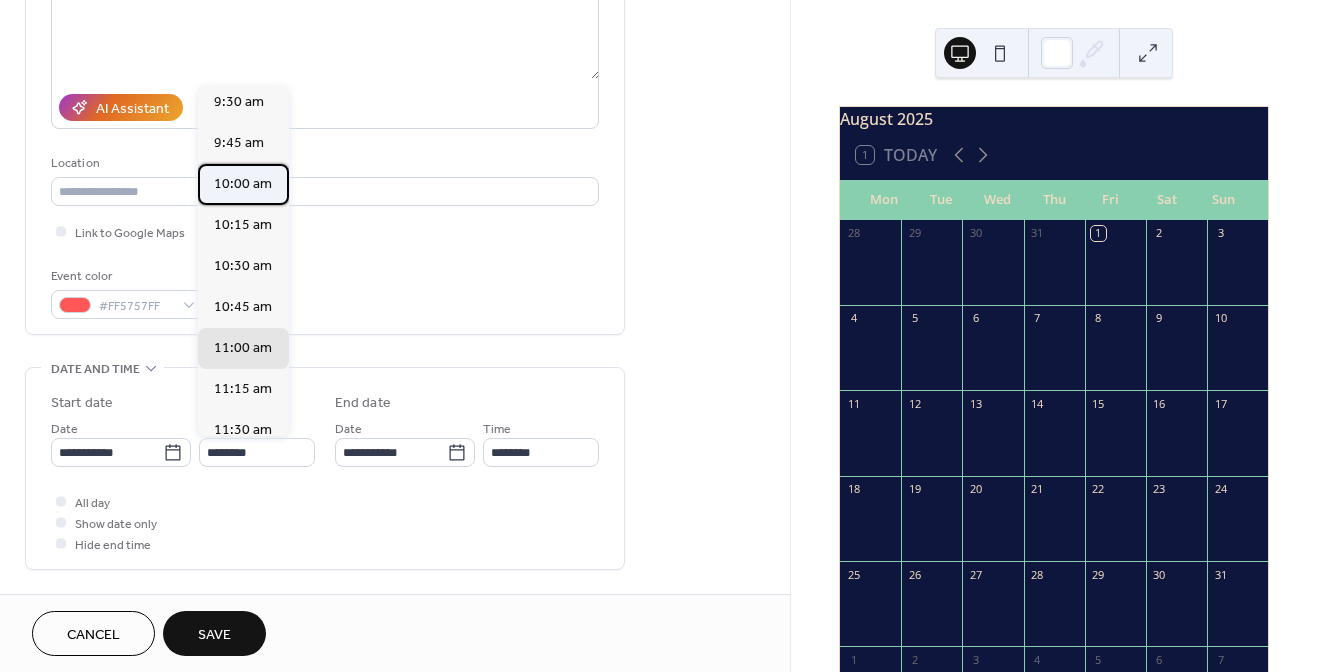 click on "10:00 am" at bounding box center [243, 184] 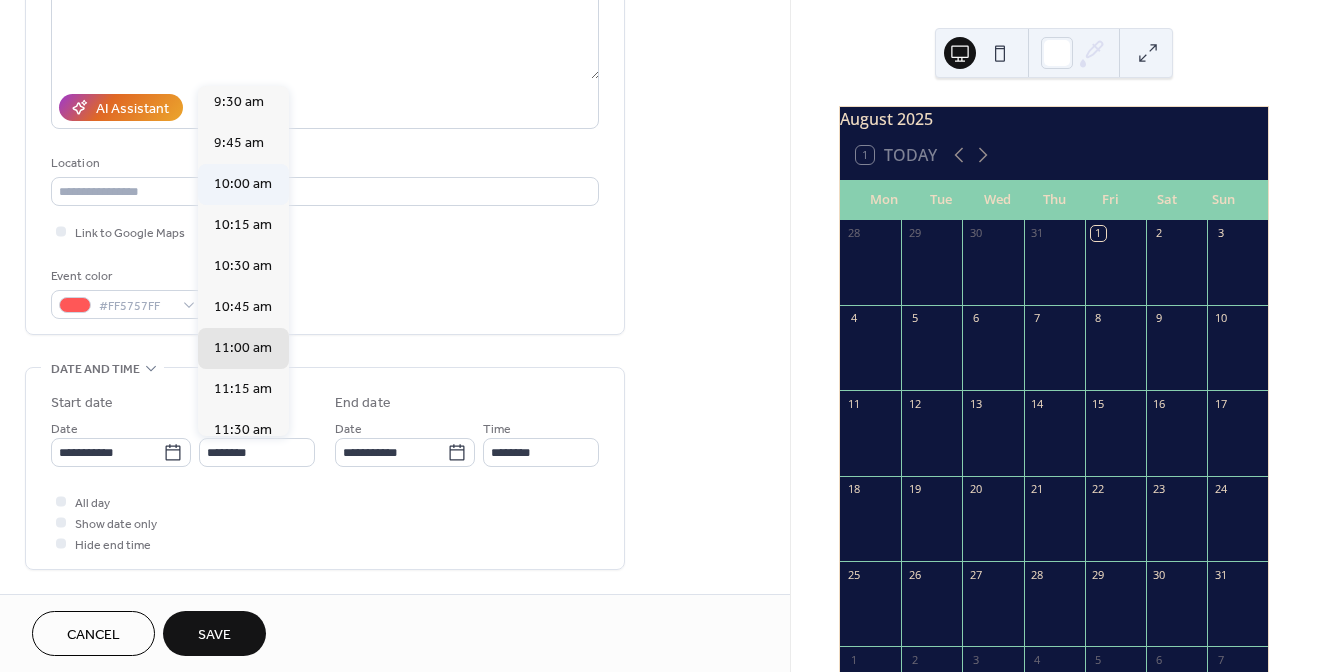 type on "********" 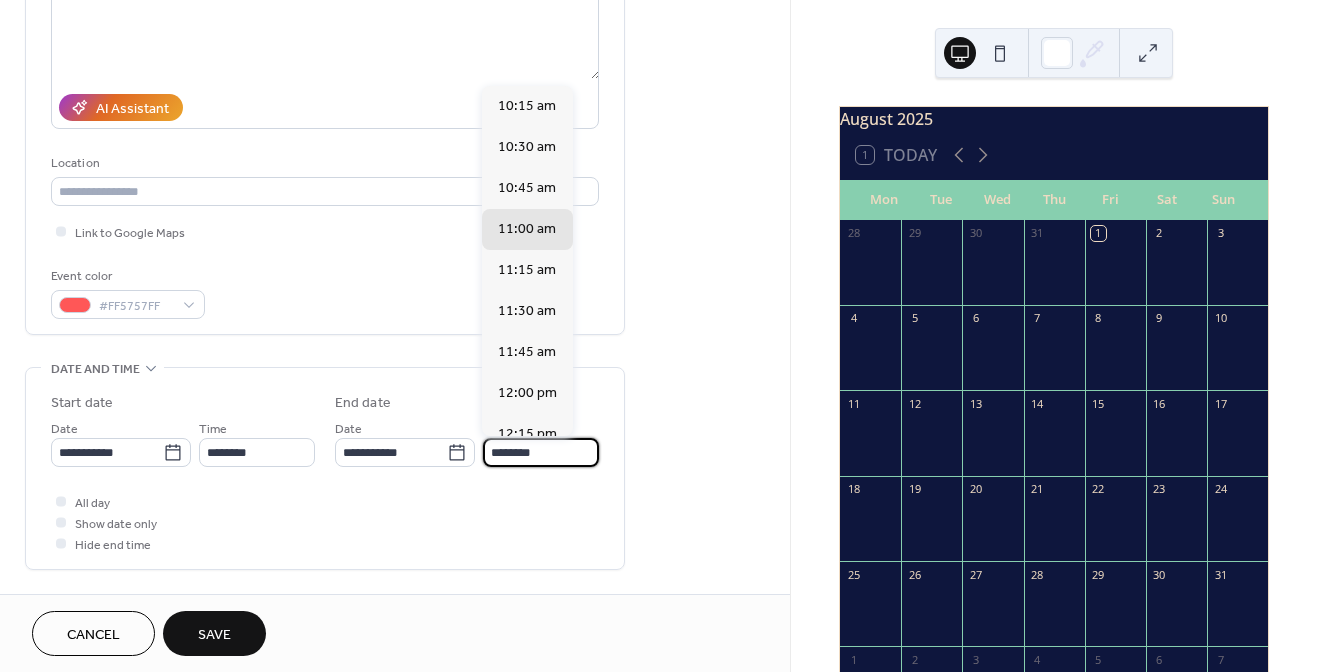 click on "********" at bounding box center (541, 452) 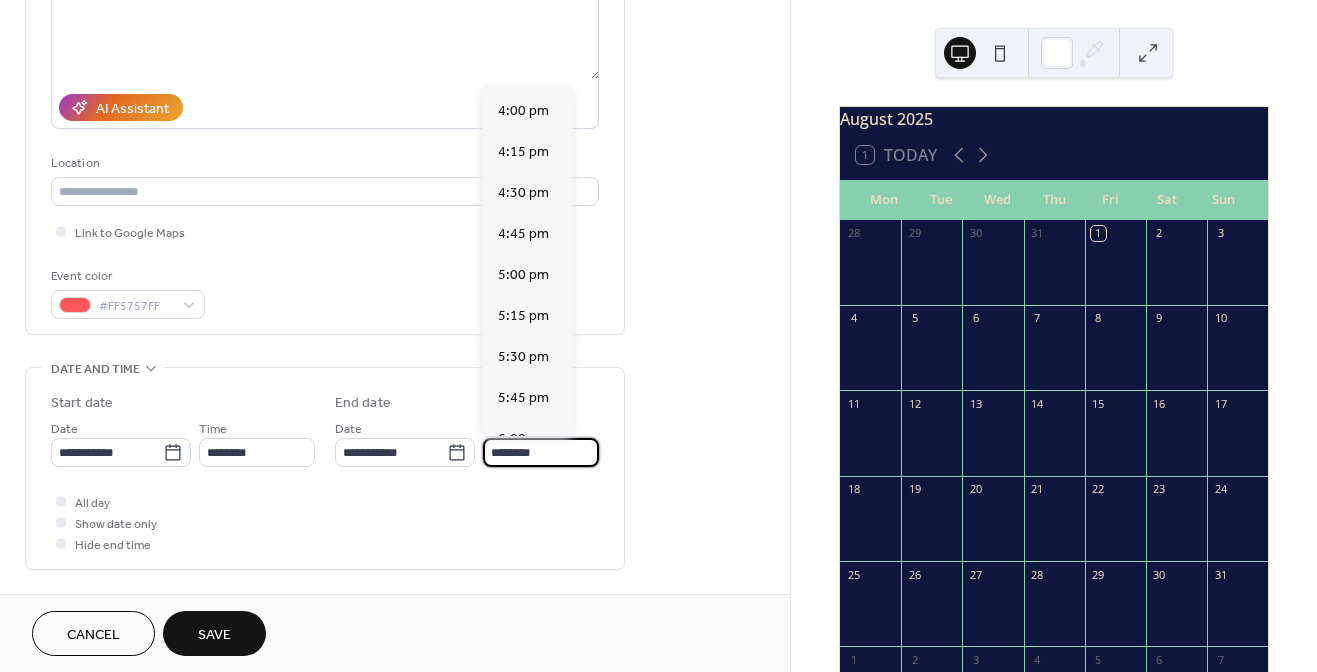 scroll, scrollTop: 941, scrollLeft: 0, axis: vertical 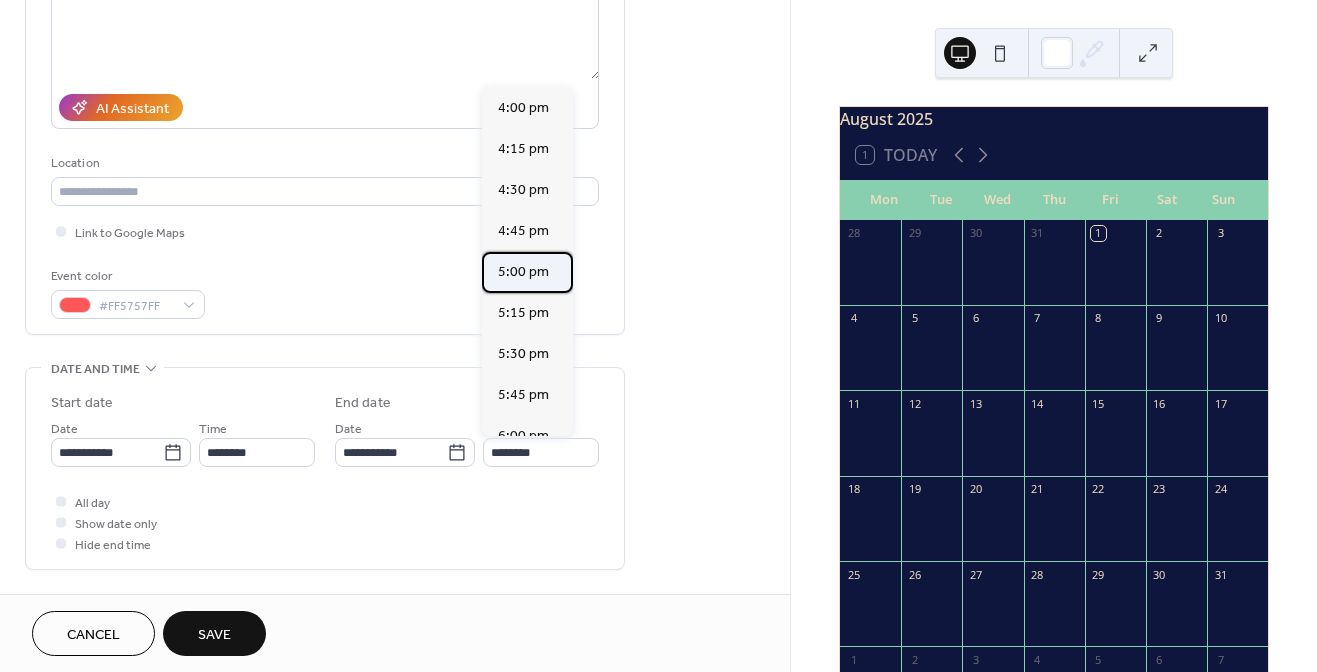 click on "5:00 pm" at bounding box center [523, 272] 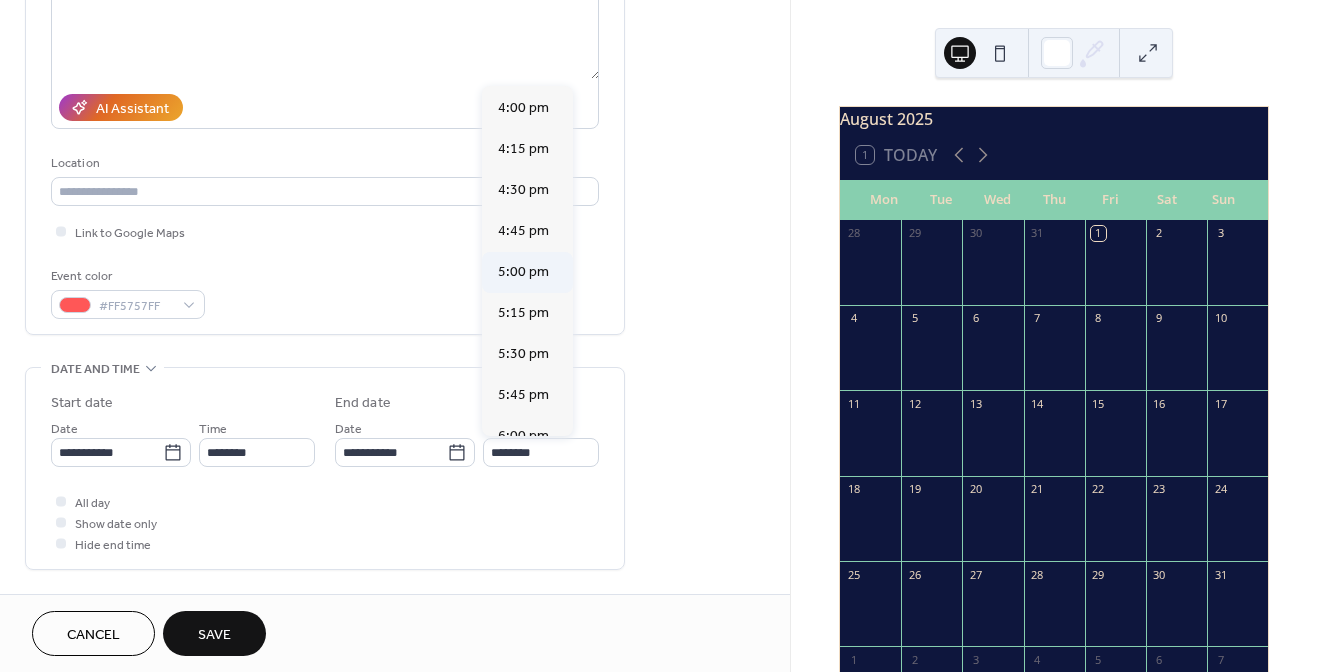 type on "*******" 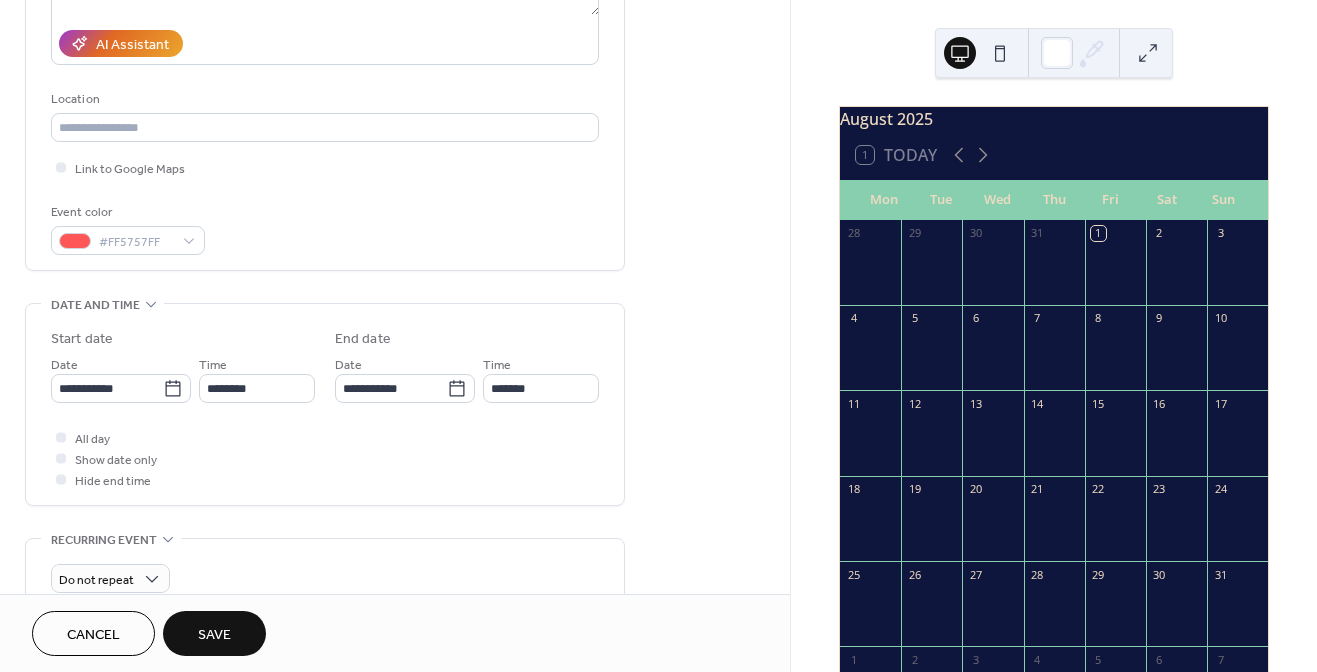 scroll, scrollTop: 350, scrollLeft: 0, axis: vertical 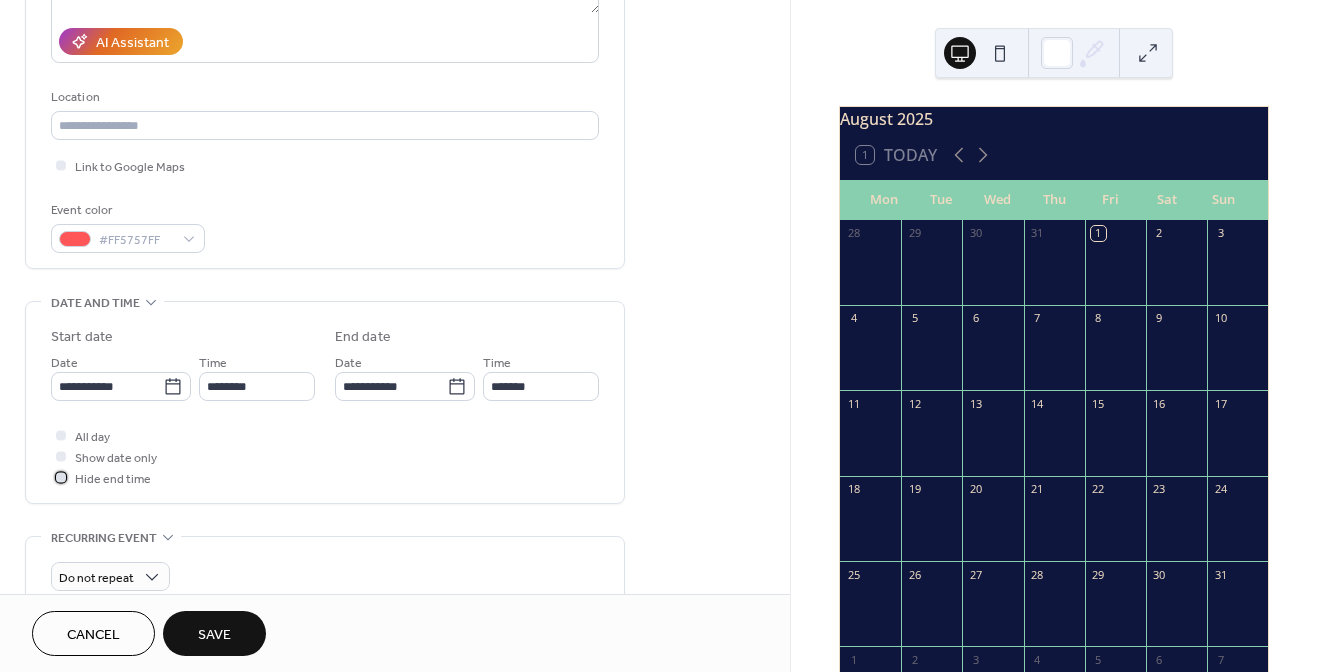 click on "Hide end time" at bounding box center (113, 479) 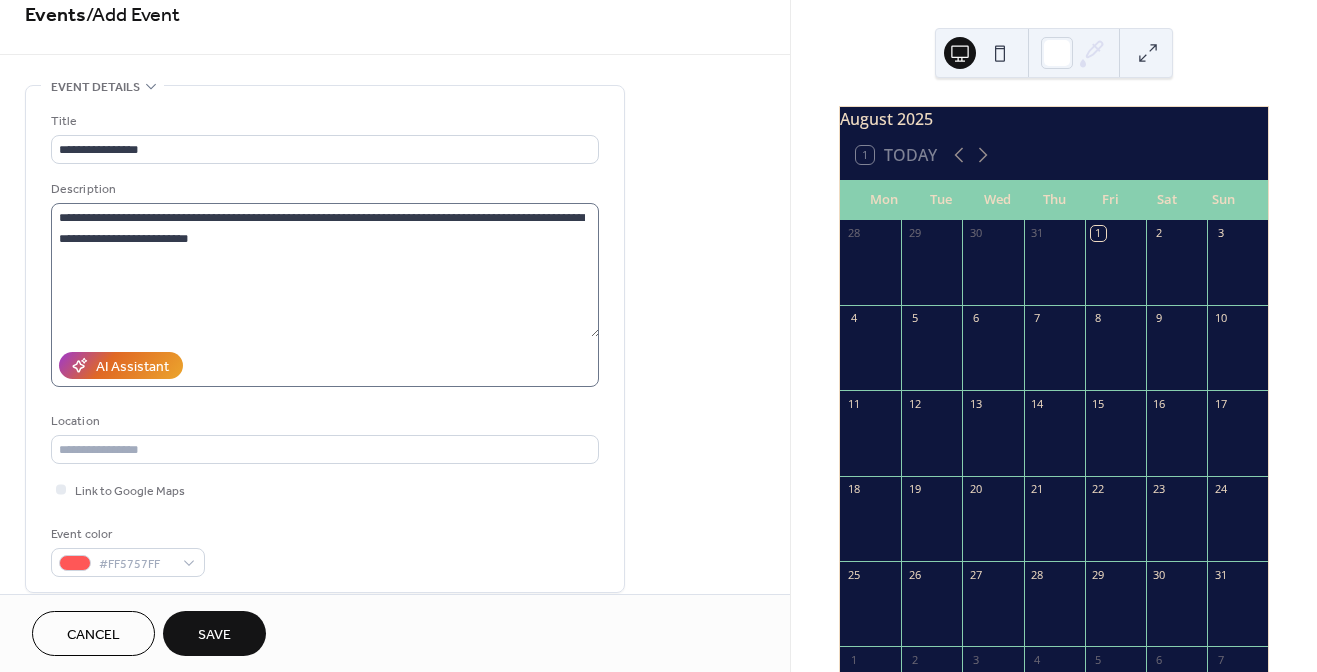 scroll, scrollTop: 24, scrollLeft: 0, axis: vertical 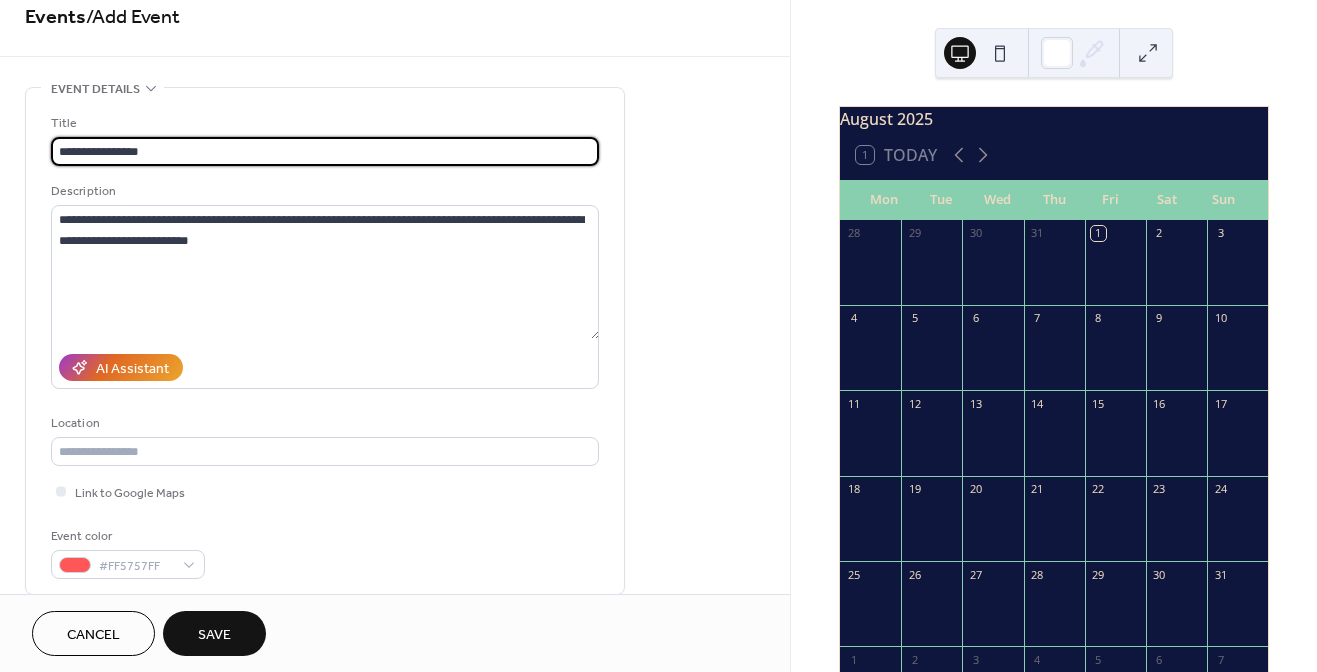 click on "**********" at bounding box center (325, 151) 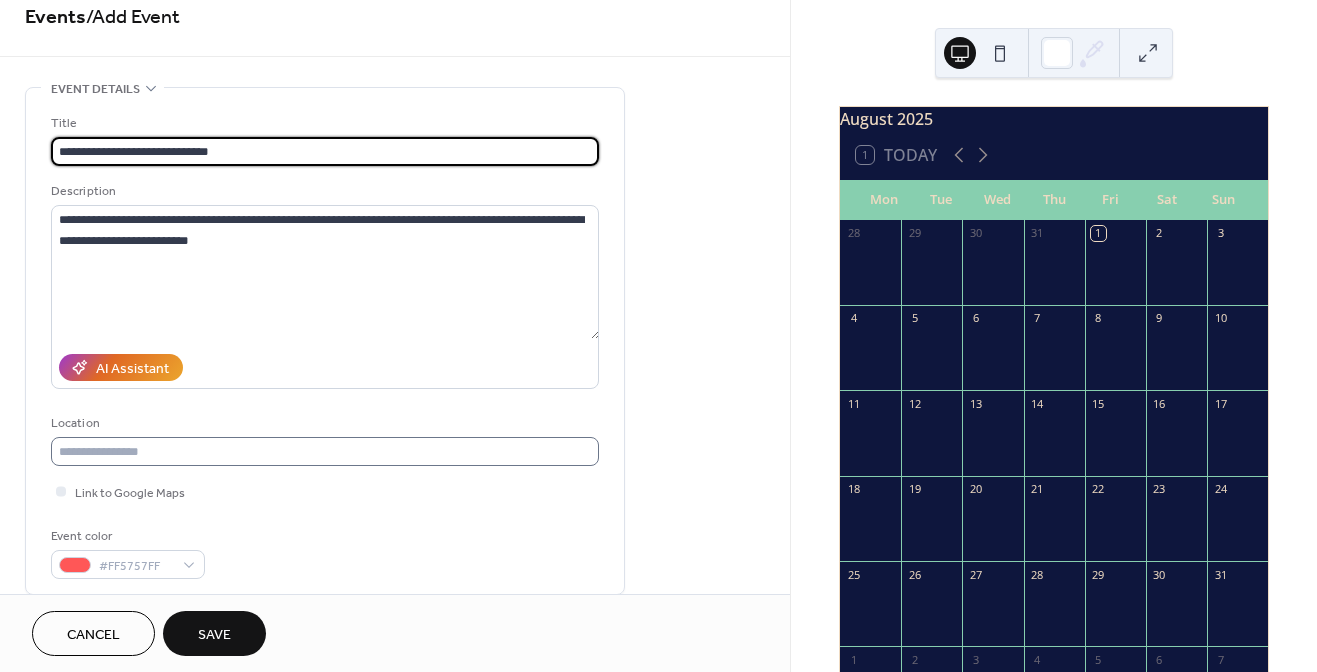 type on "**********" 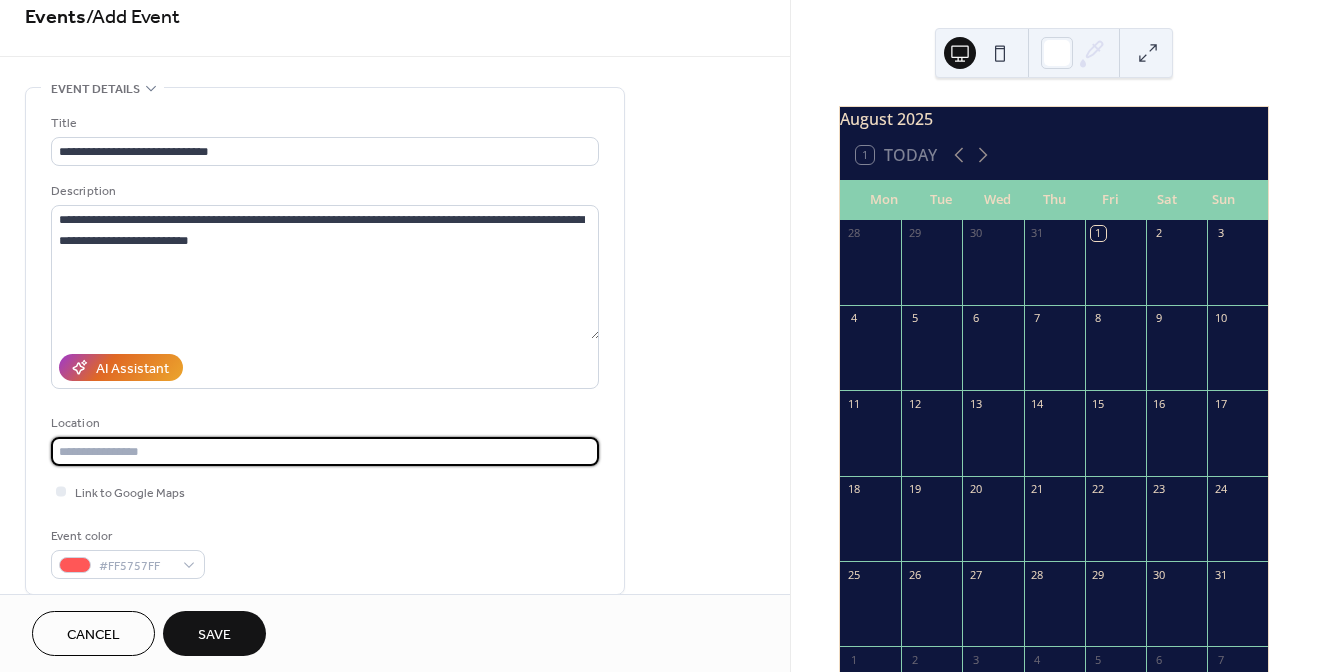 click at bounding box center [325, 451] 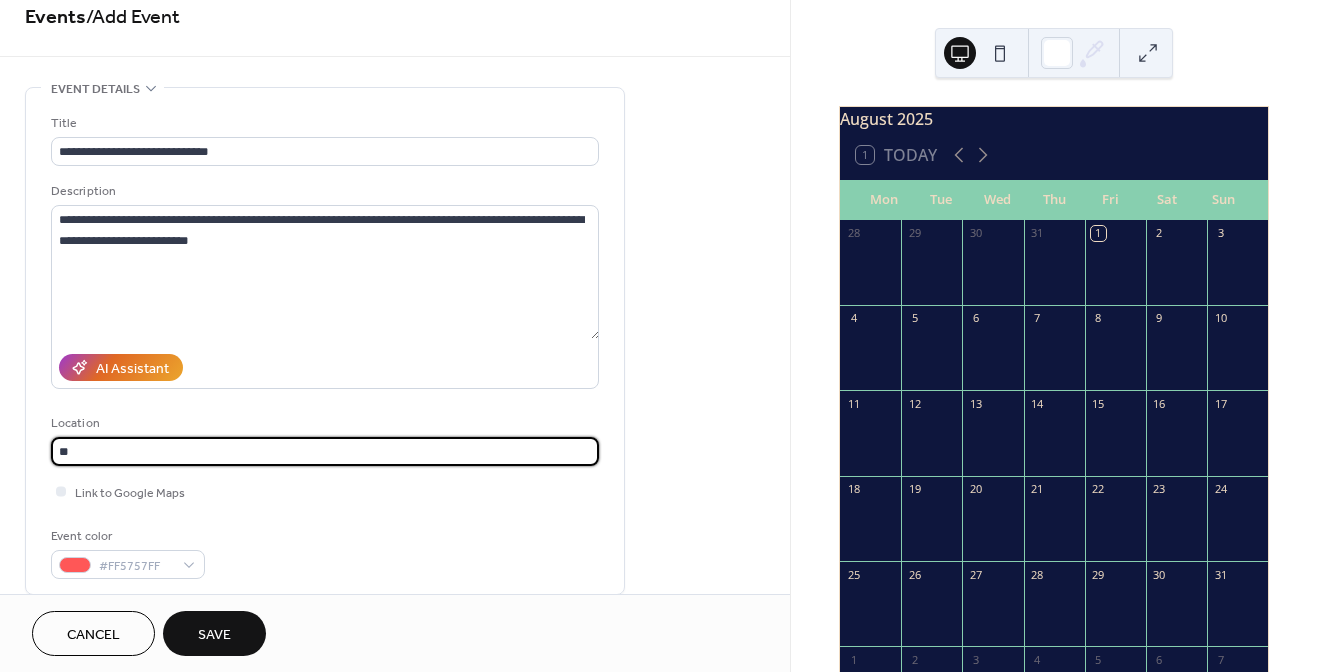 type on "*" 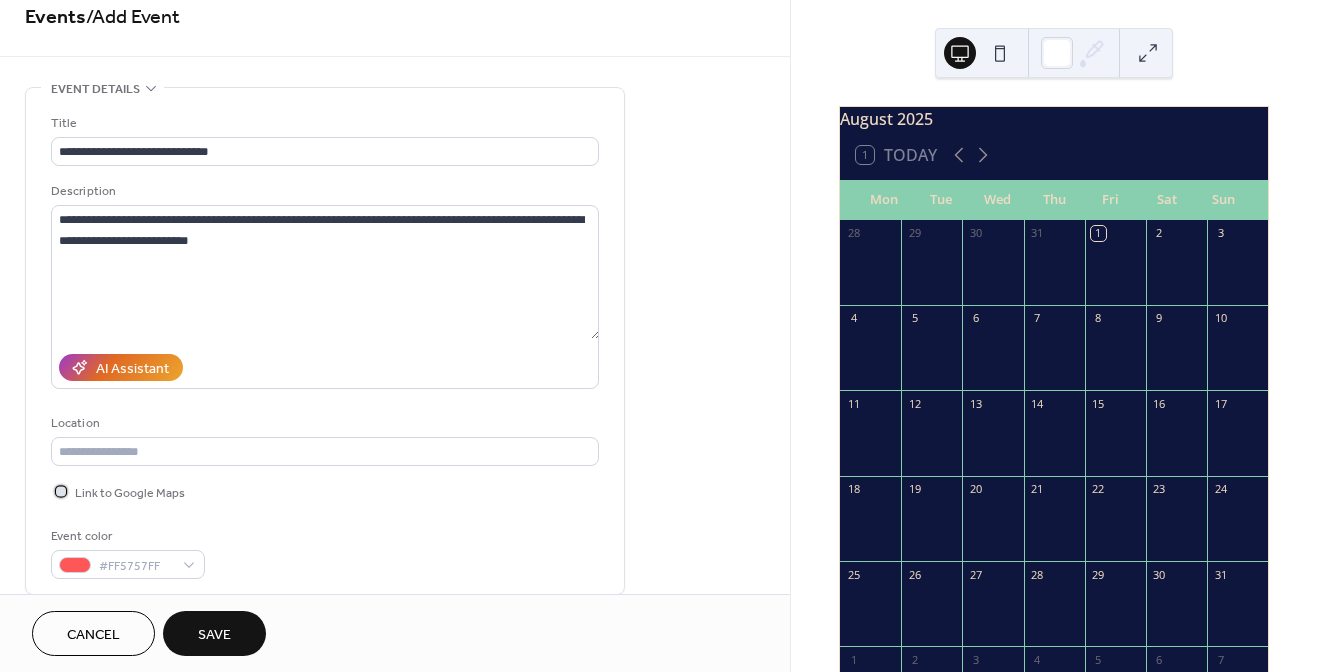 click on "Link to Google Maps" at bounding box center (130, 493) 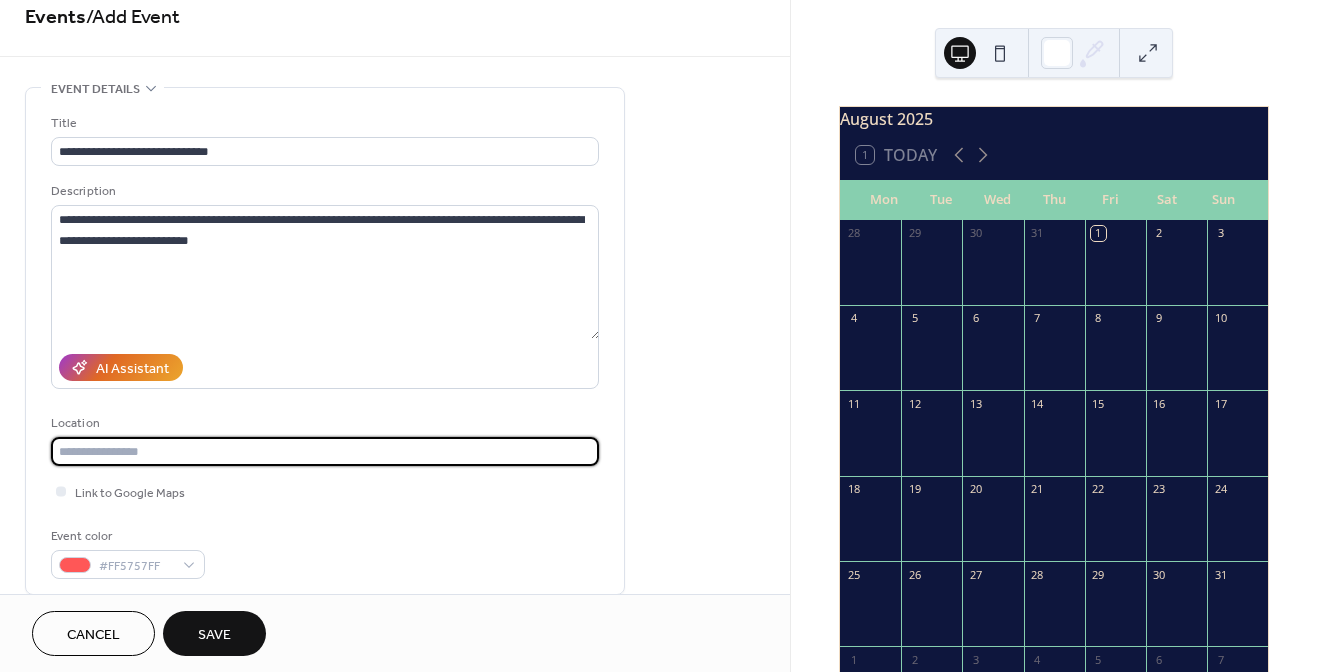 click at bounding box center [325, 451] 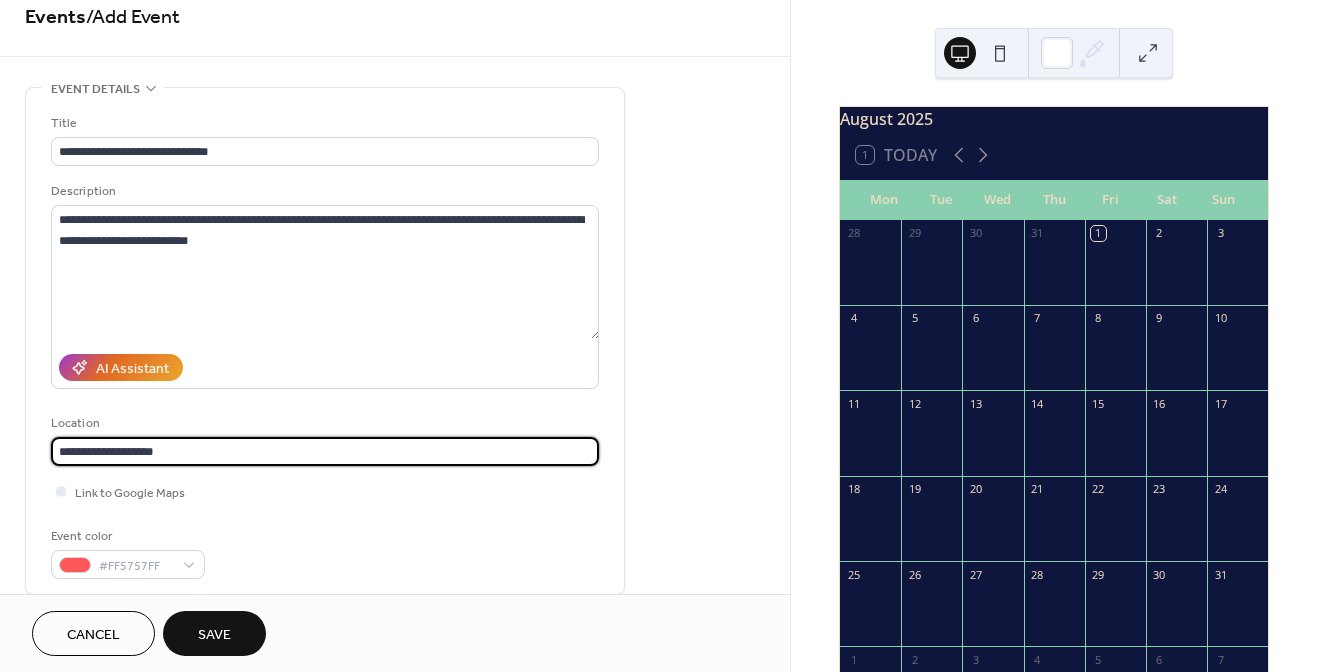 type on "**********" 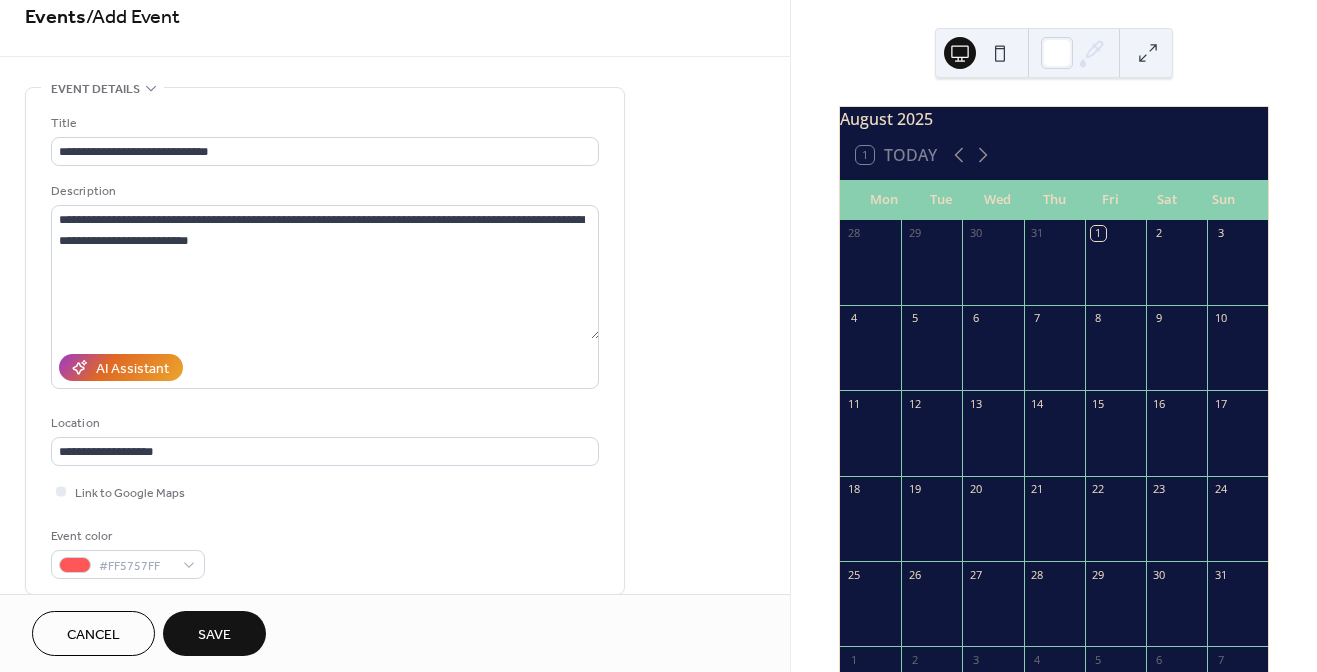 click on "Save" at bounding box center [214, 633] 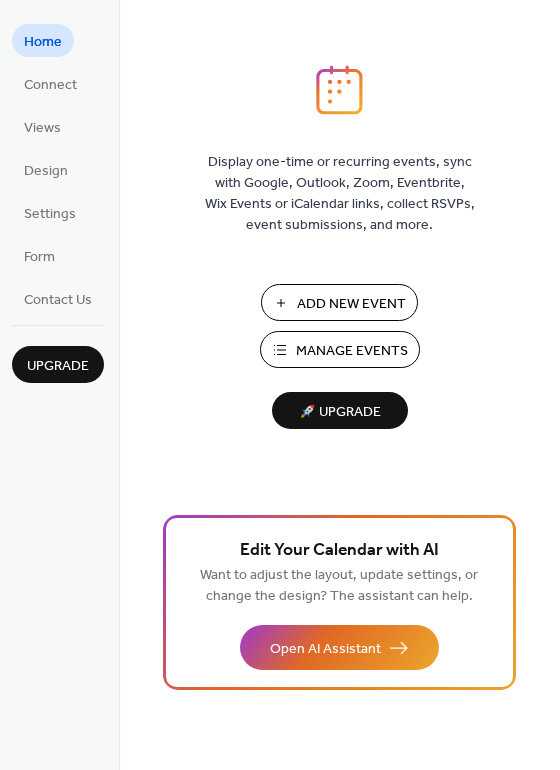scroll, scrollTop: 0, scrollLeft: 0, axis: both 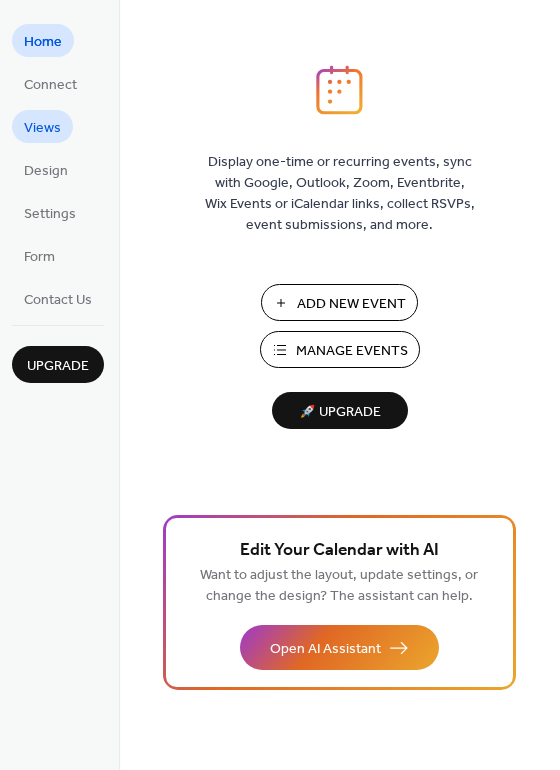 click on "Views" at bounding box center (42, 128) 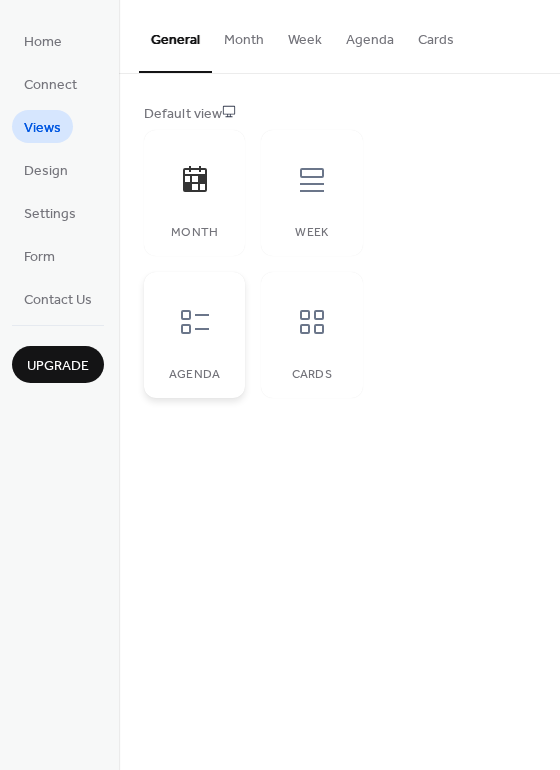 click 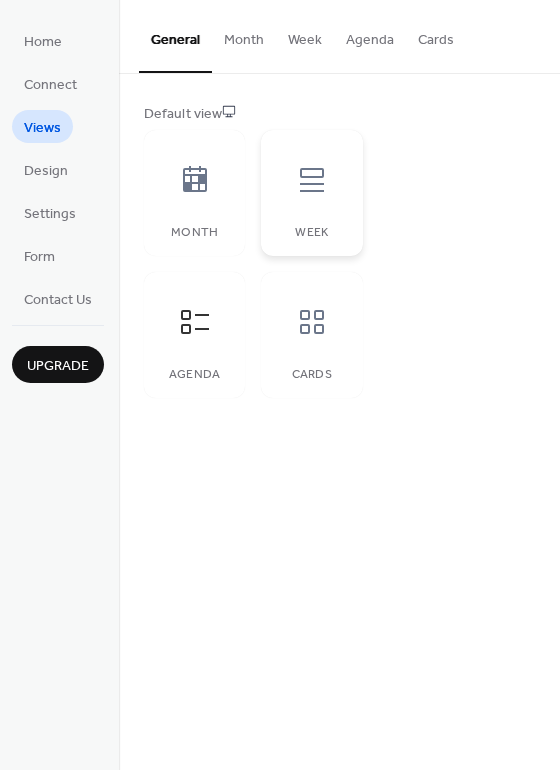 click 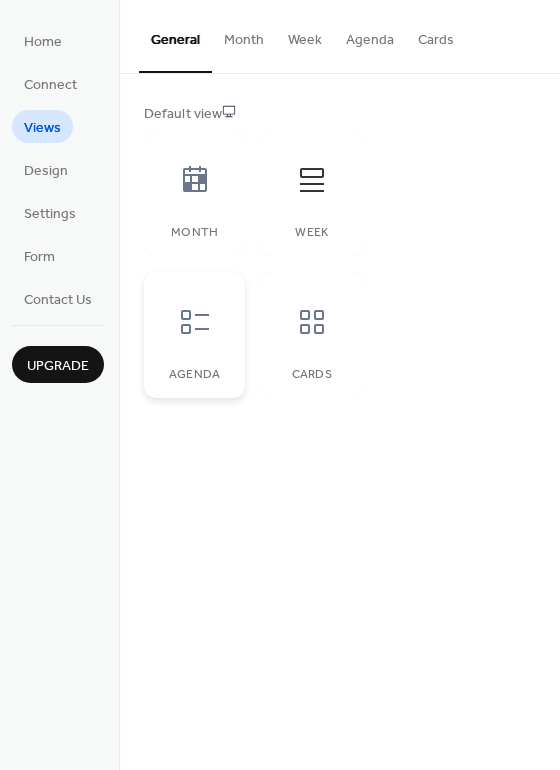 click 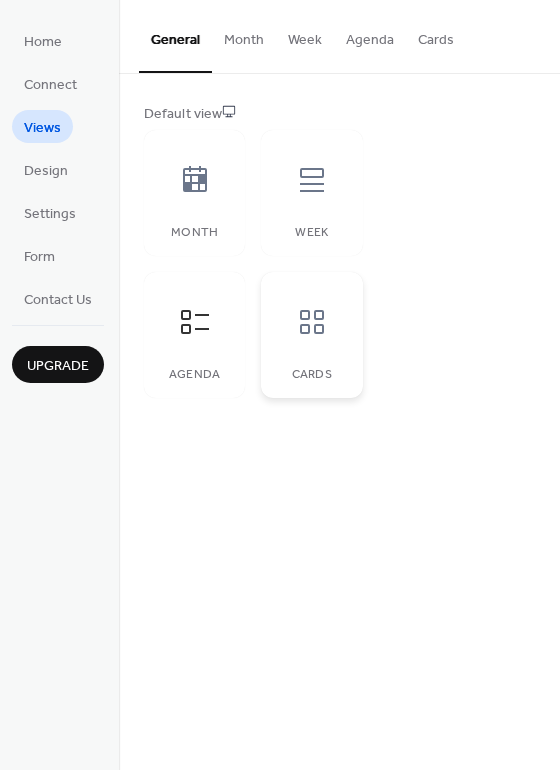click 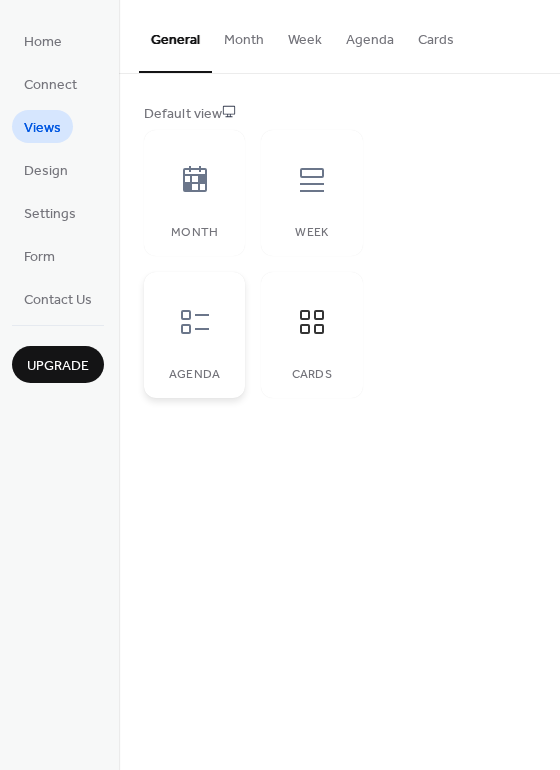 click 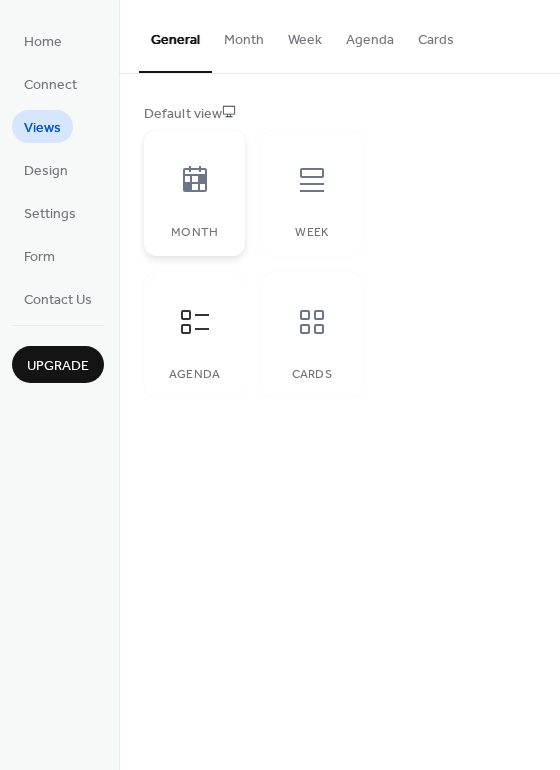 click 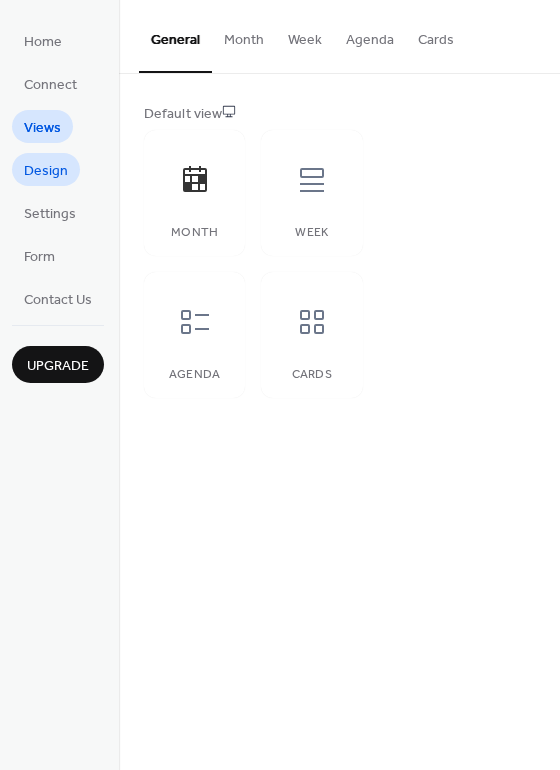 click on "Design" at bounding box center (46, 171) 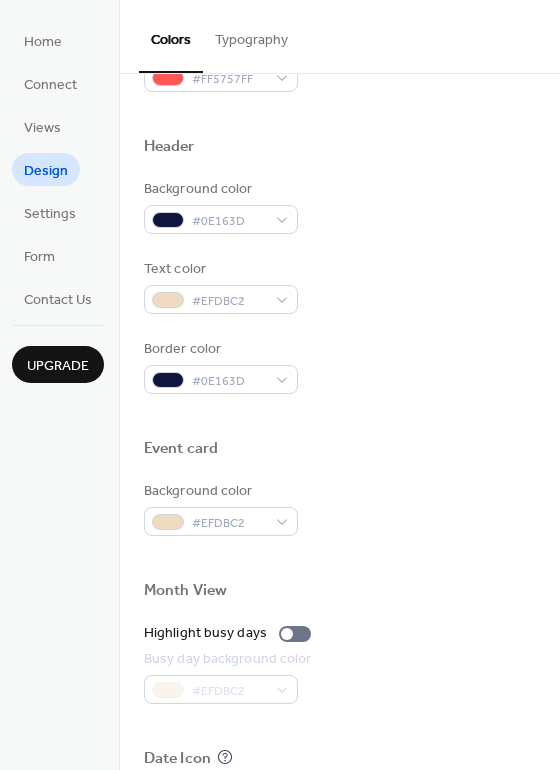 scroll, scrollTop: 645, scrollLeft: 0, axis: vertical 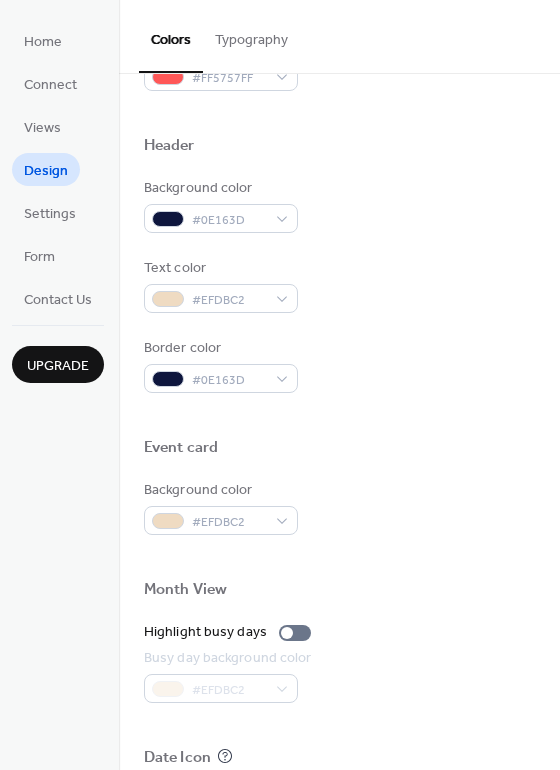 click on "Typography" at bounding box center [251, 35] 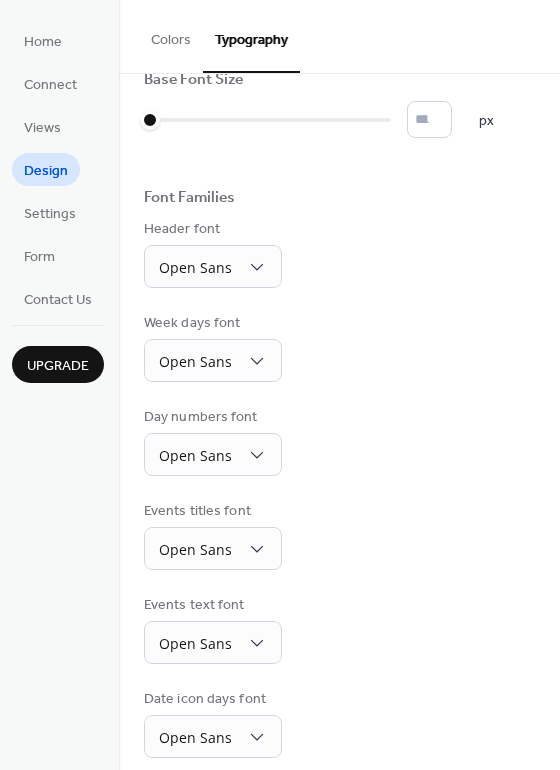 scroll, scrollTop: 0, scrollLeft: 0, axis: both 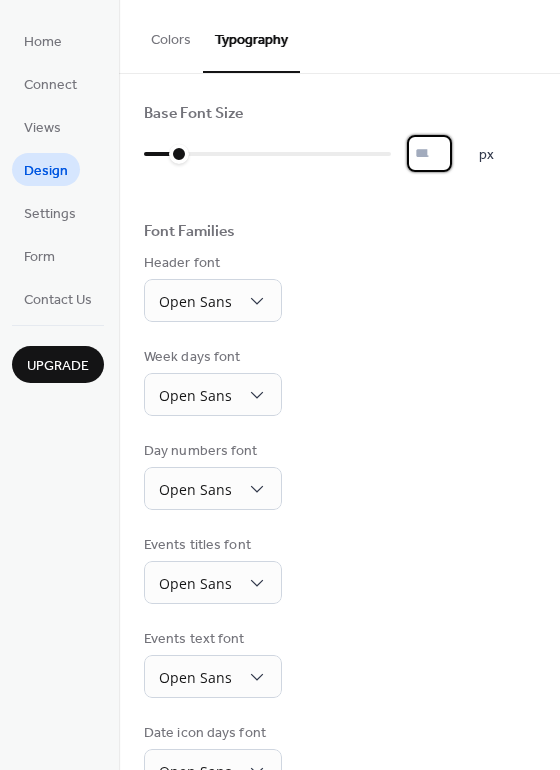 click on "*" at bounding box center [429, 153] 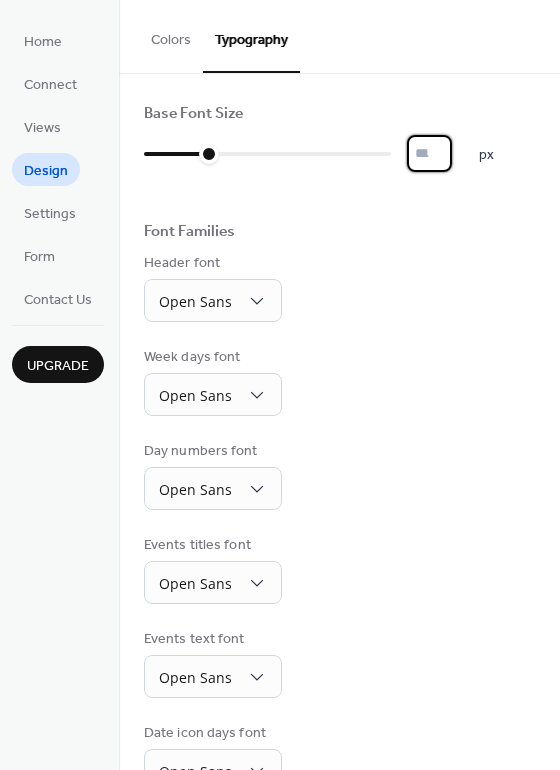 click on "**" at bounding box center (429, 153) 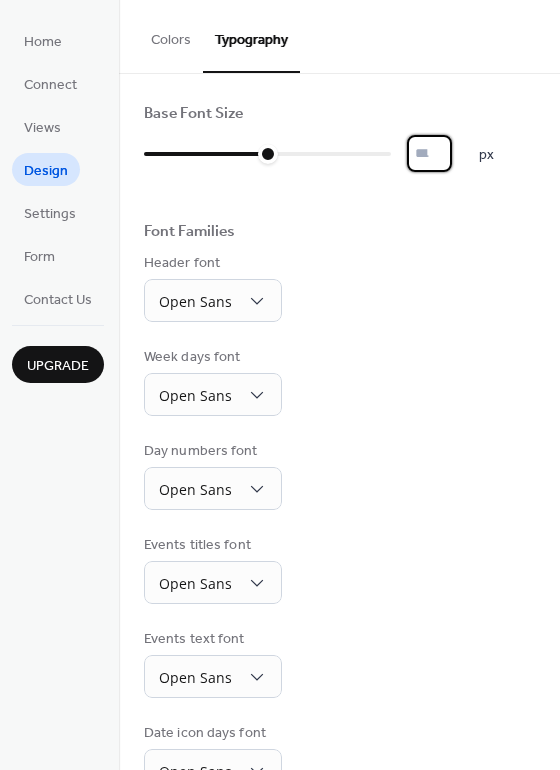 click on "**" at bounding box center (429, 153) 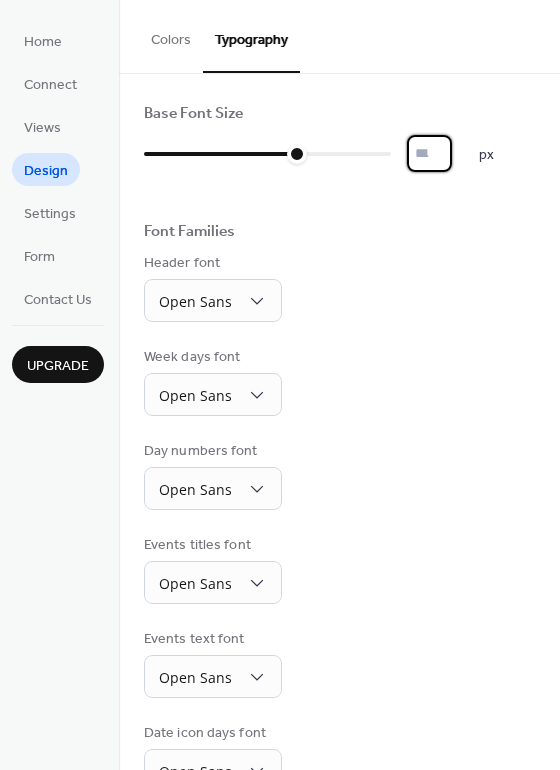 click on "**" at bounding box center (429, 153) 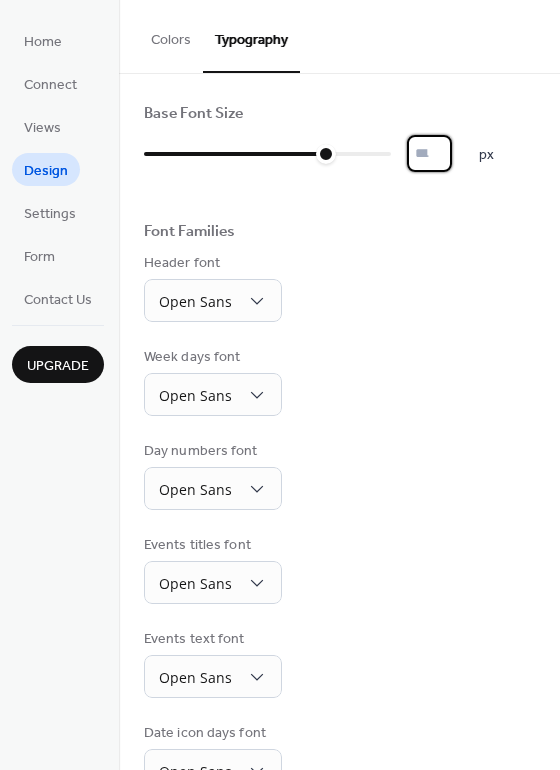 click on "**" at bounding box center (429, 153) 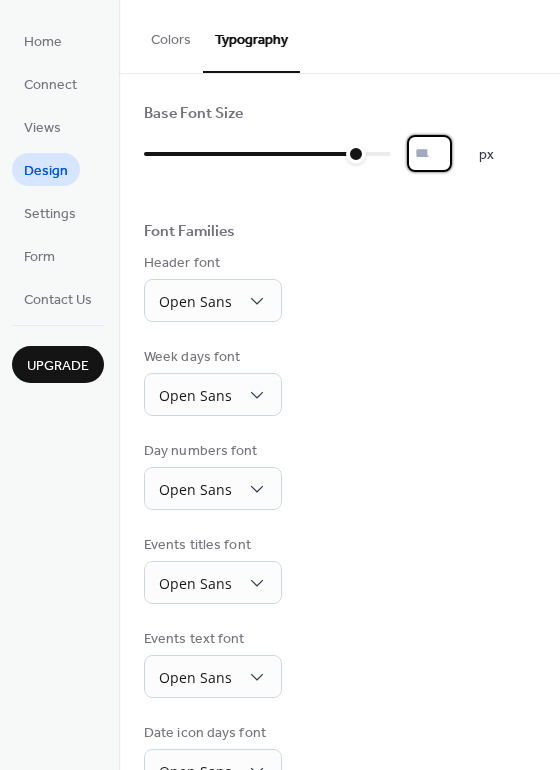 click on "**" at bounding box center (429, 153) 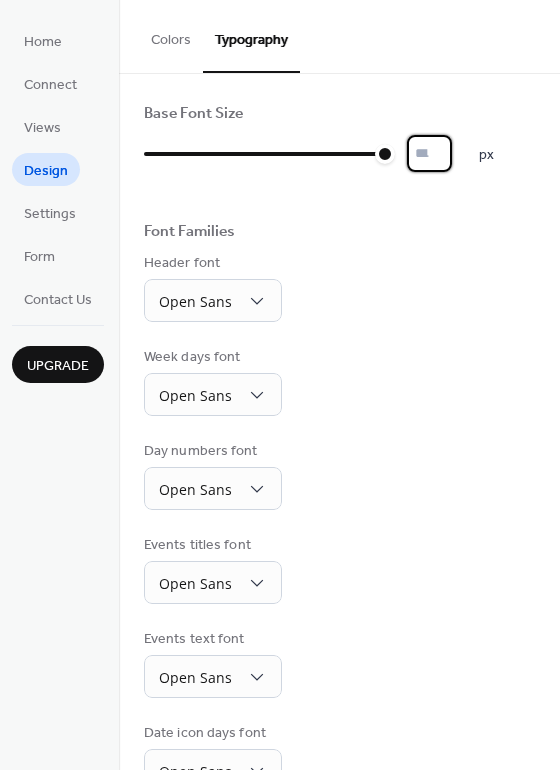 type on "**" 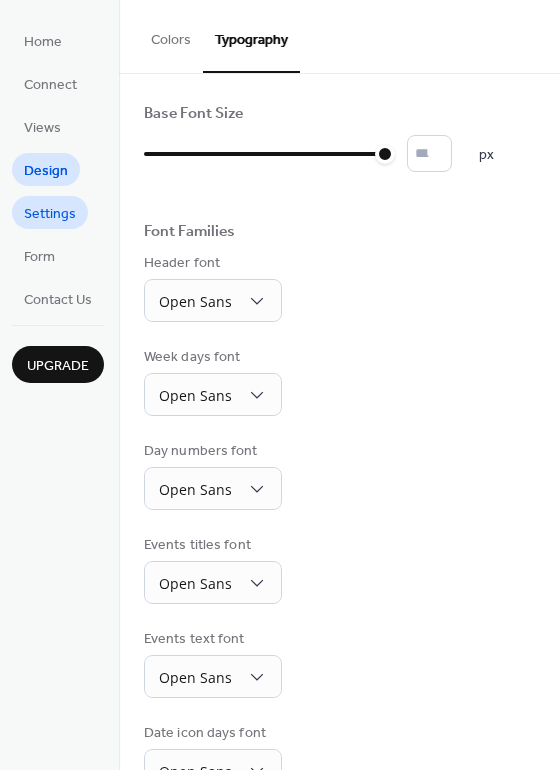 click on "Settings" at bounding box center [50, 214] 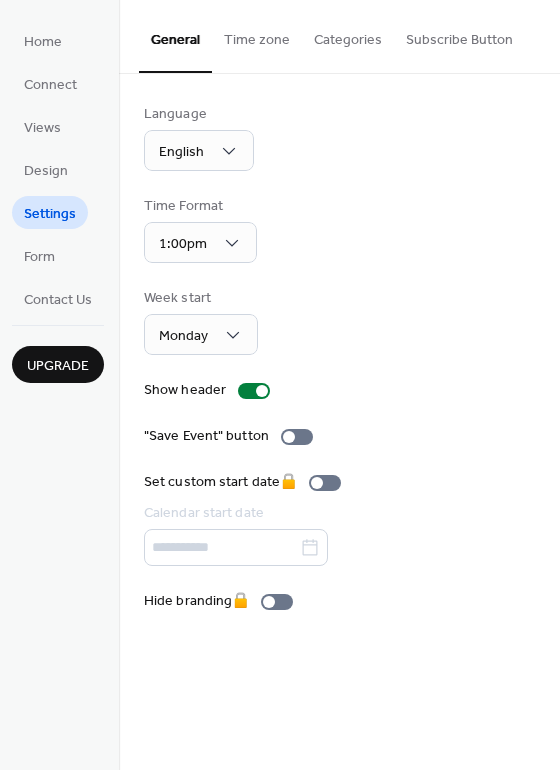click on "Categories" at bounding box center [348, 35] 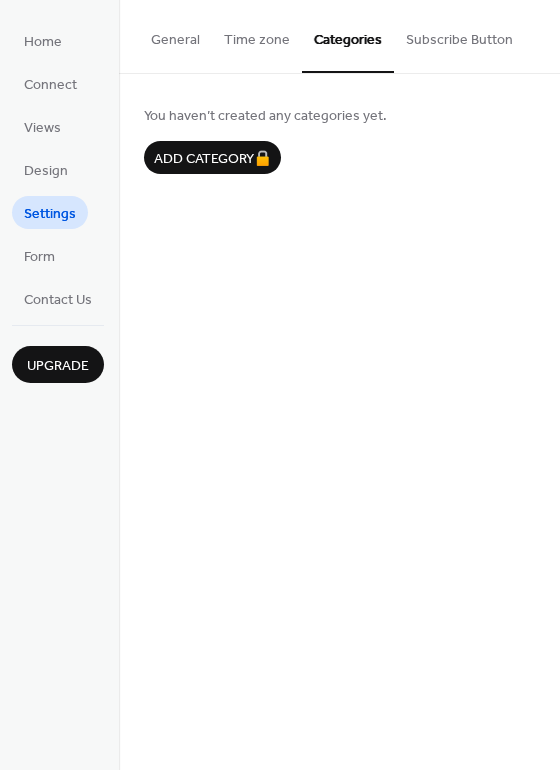 click on "Subscribe Button" at bounding box center [459, 35] 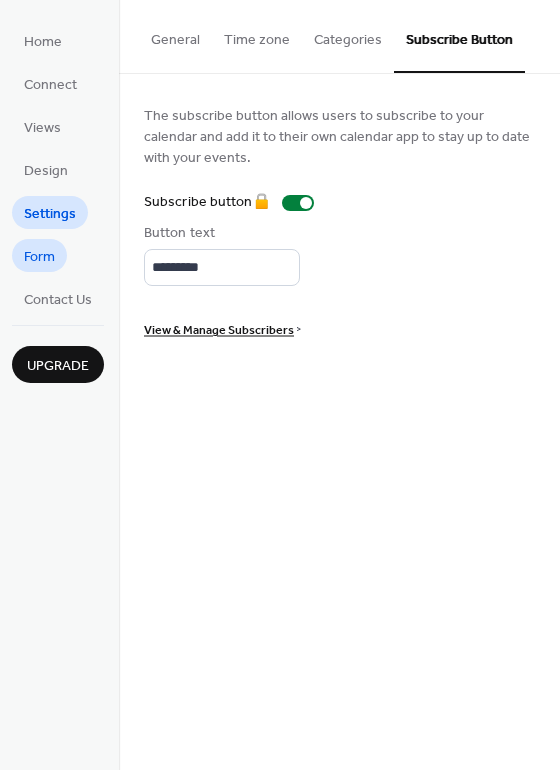 click on "Form" at bounding box center (39, 257) 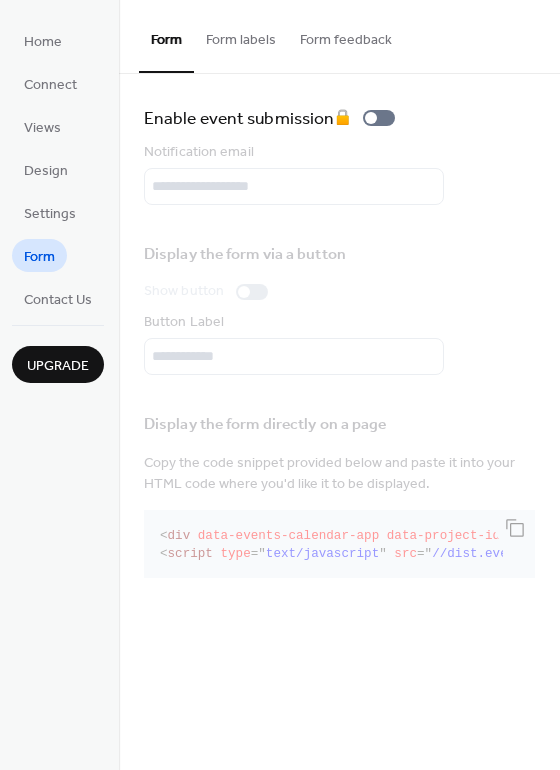 click on "Form labels" at bounding box center (241, 35) 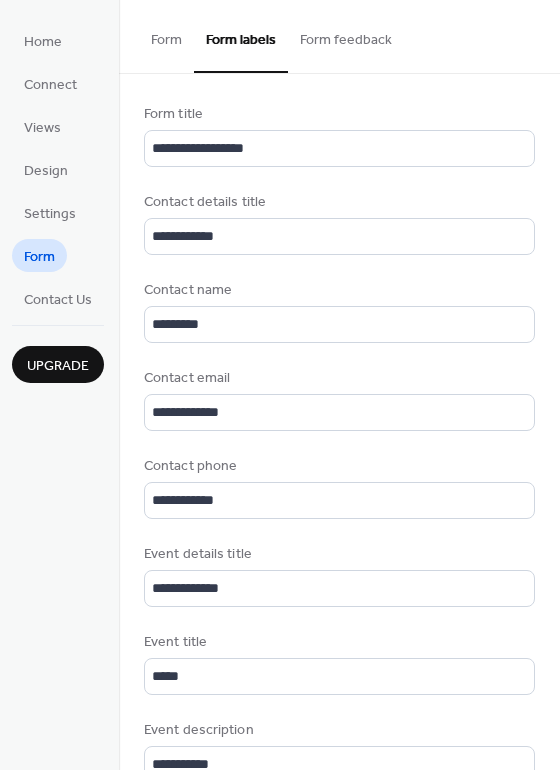 click on "Form" at bounding box center [166, 35] 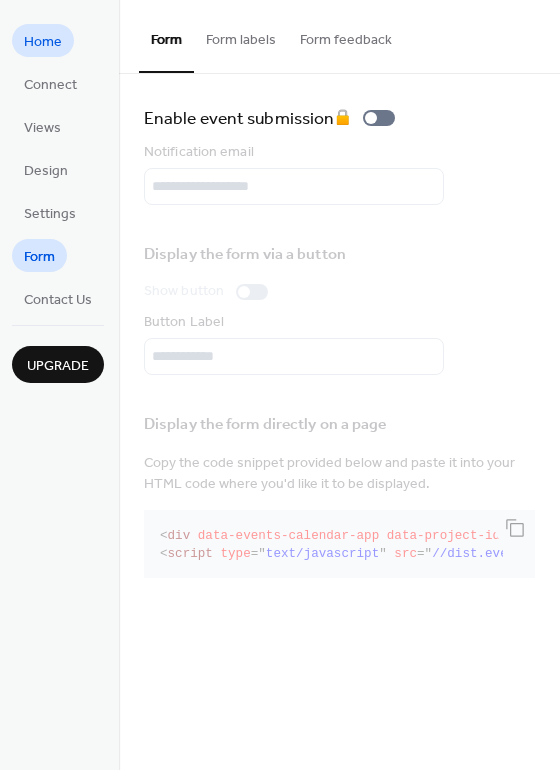 click on "Home" at bounding box center (43, 42) 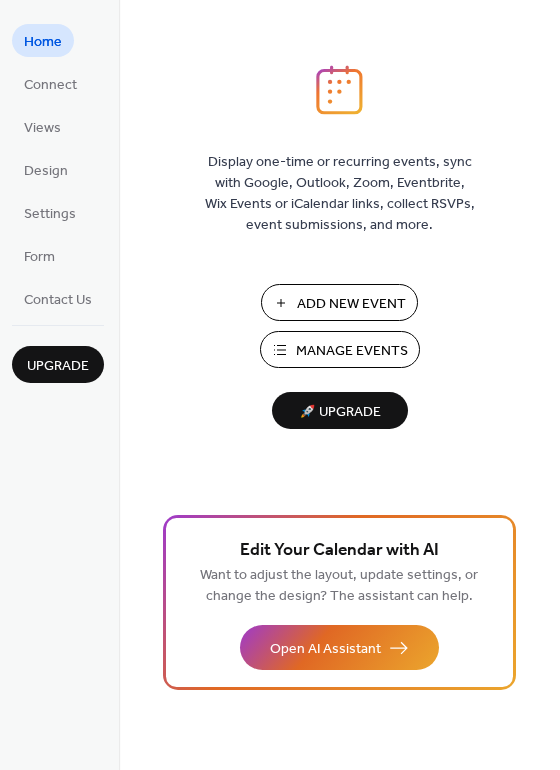 scroll, scrollTop: 0, scrollLeft: 0, axis: both 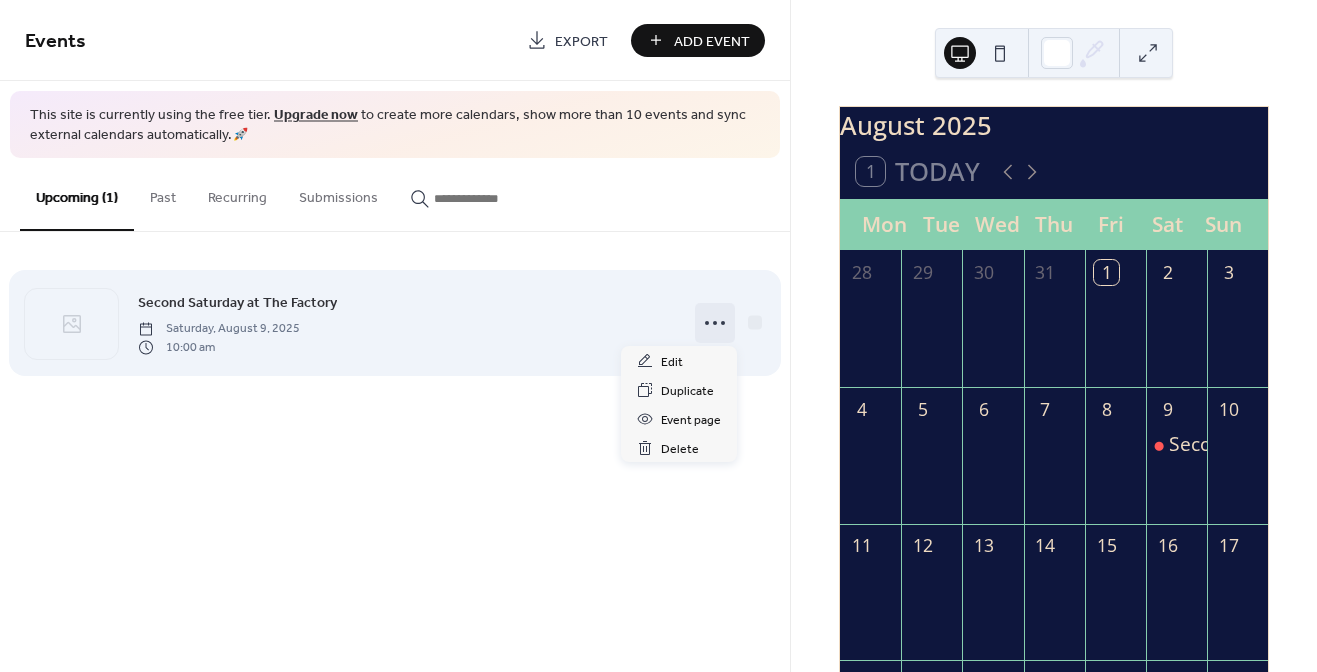 click 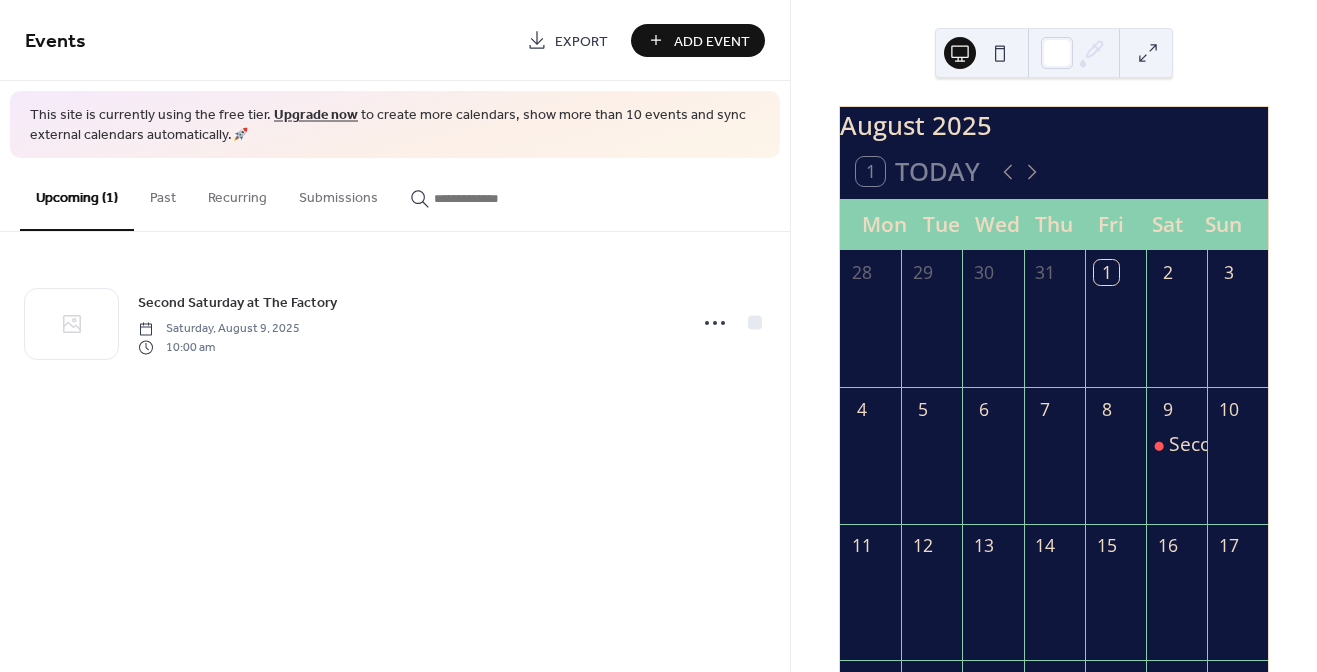 click on "Events Export Add Event This site is currently using the free tier.   Upgrade now   to create more calendars, show more than 10 events and sync external calendars automatically. 🚀 Upcoming (1) Past Recurring Submissions Second Saturday at The Factory Saturday, [MONTH] [DAY], [YEAR] [TIME] Cancel" at bounding box center [395, 336] 